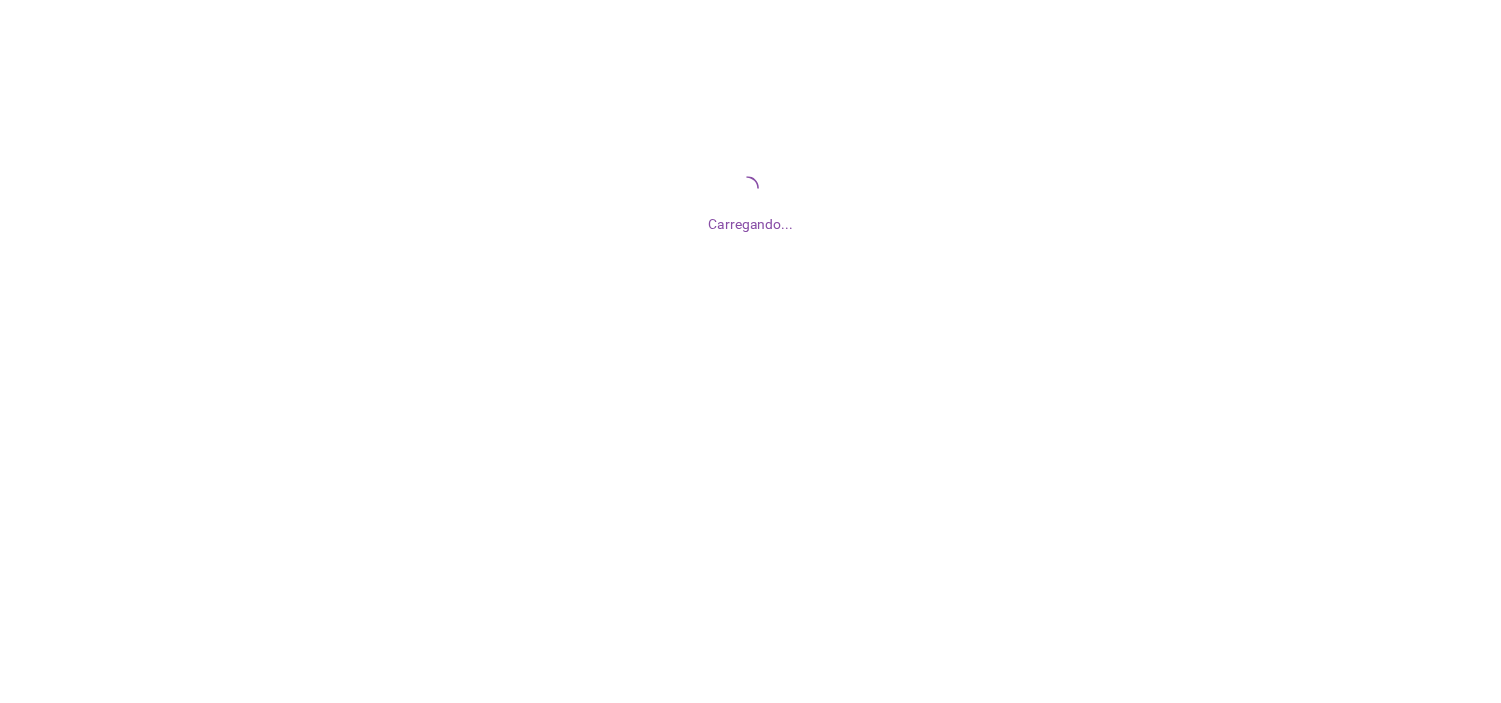 scroll, scrollTop: 0, scrollLeft: 0, axis: both 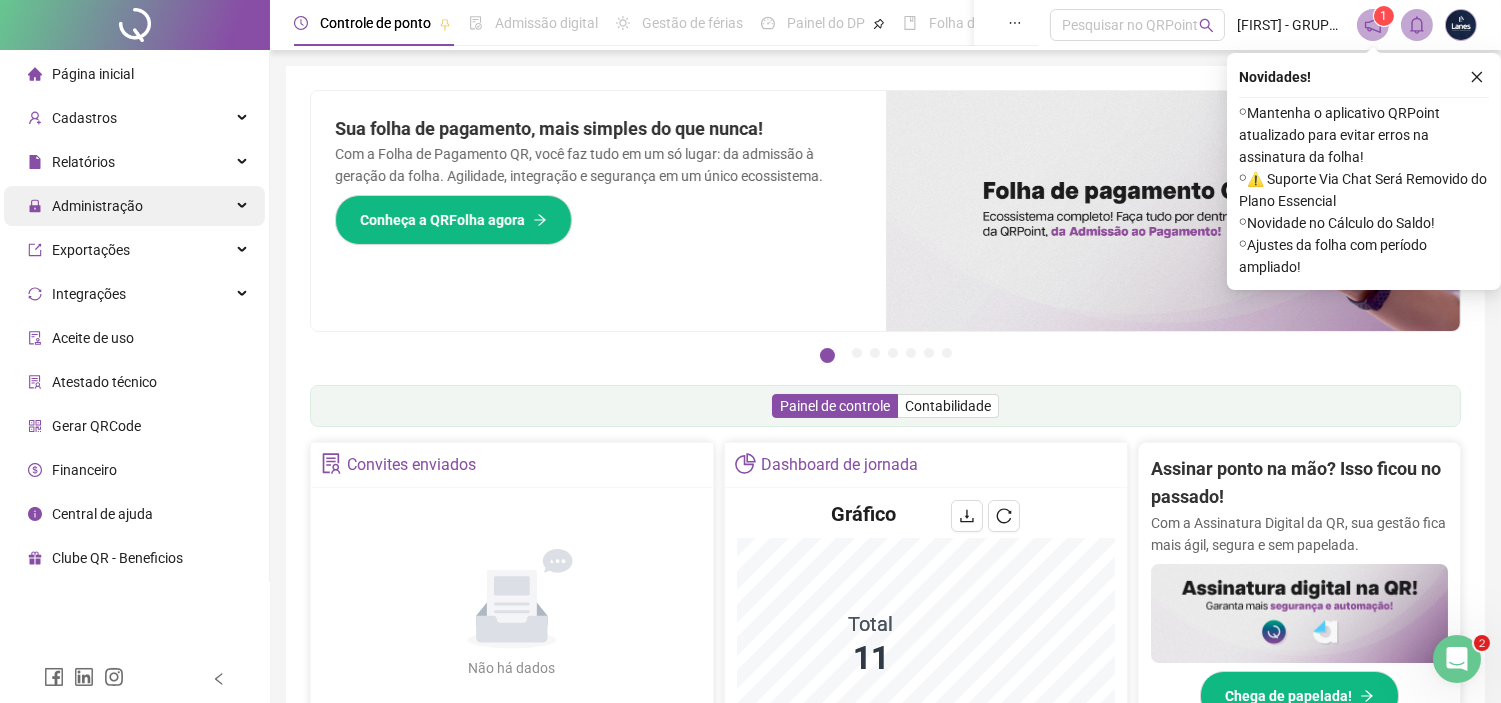 click on "Administração" at bounding box center [134, 206] 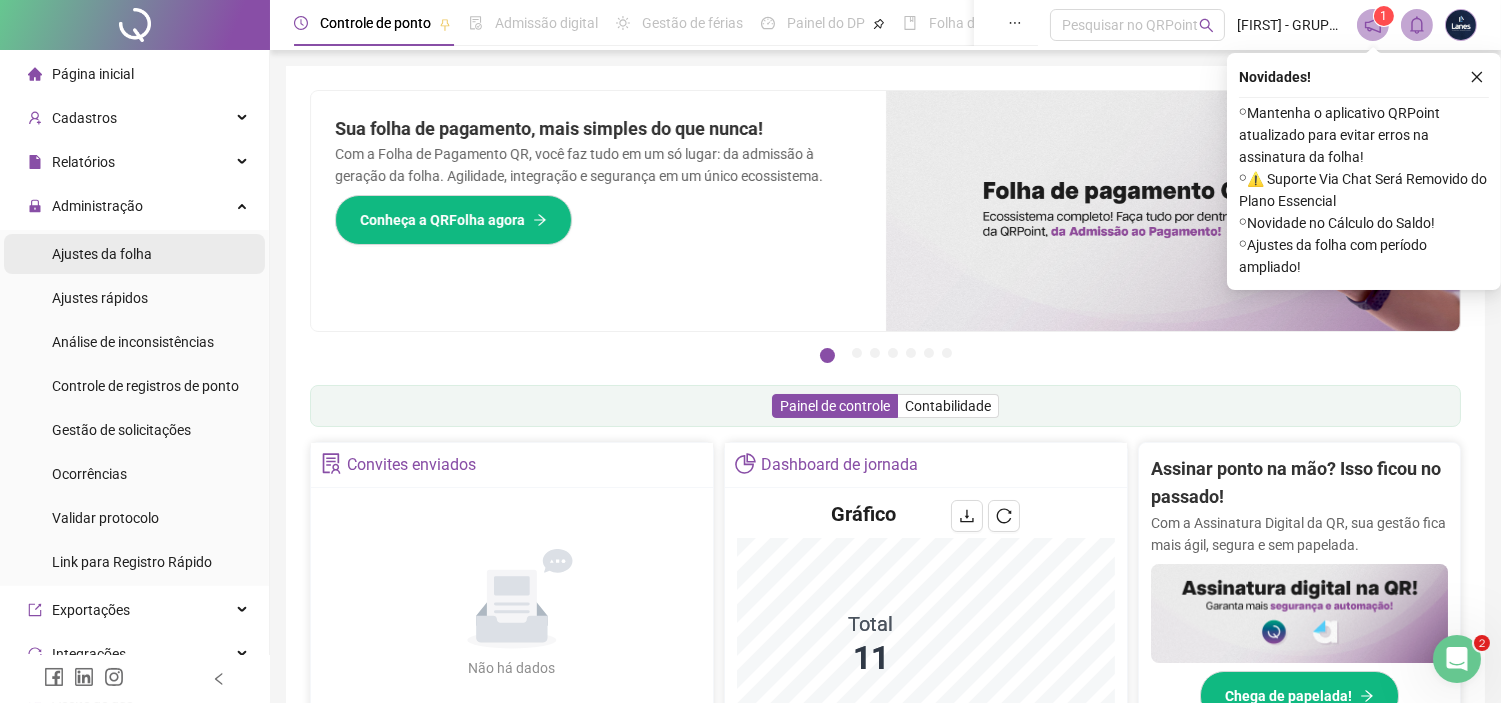 click on "Ajustes da folha" at bounding box center [102, 254] 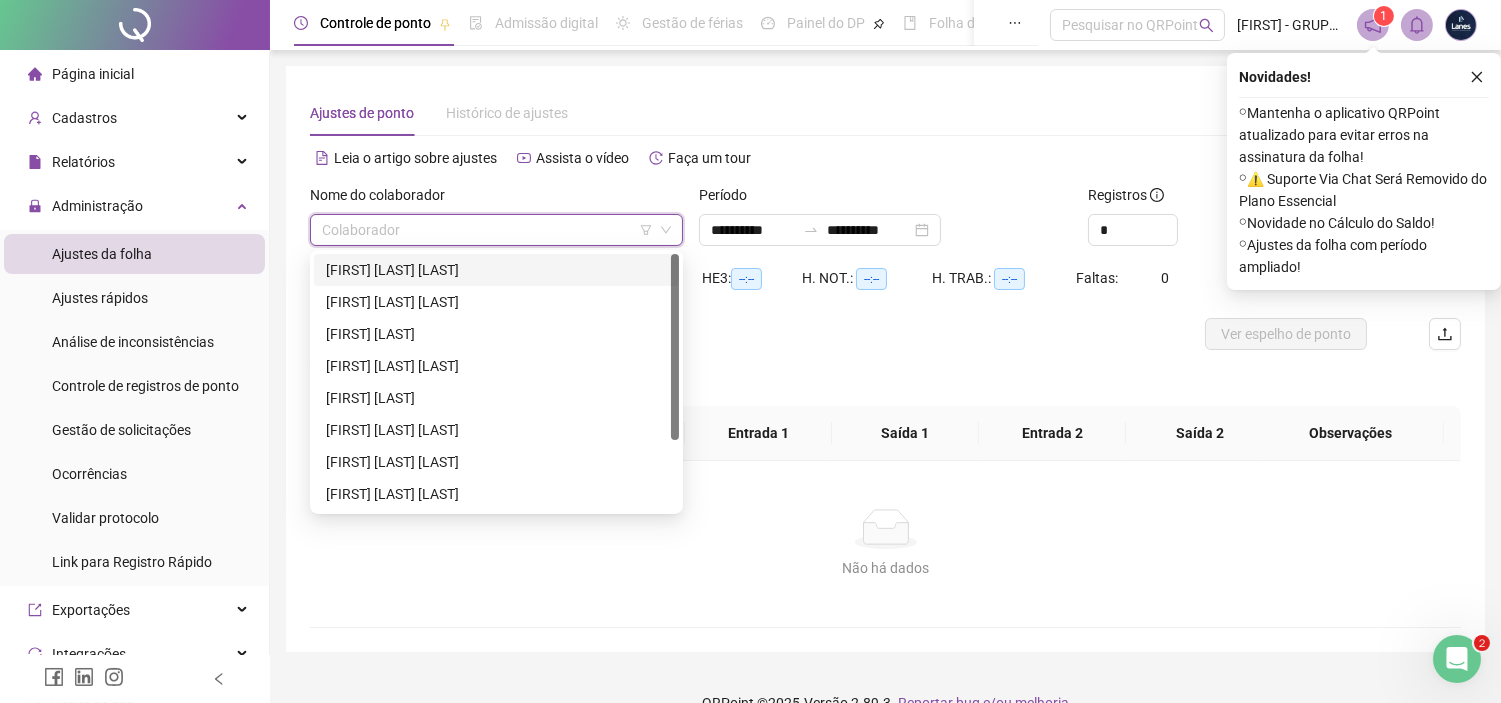 click at bounding box center (487, 230) 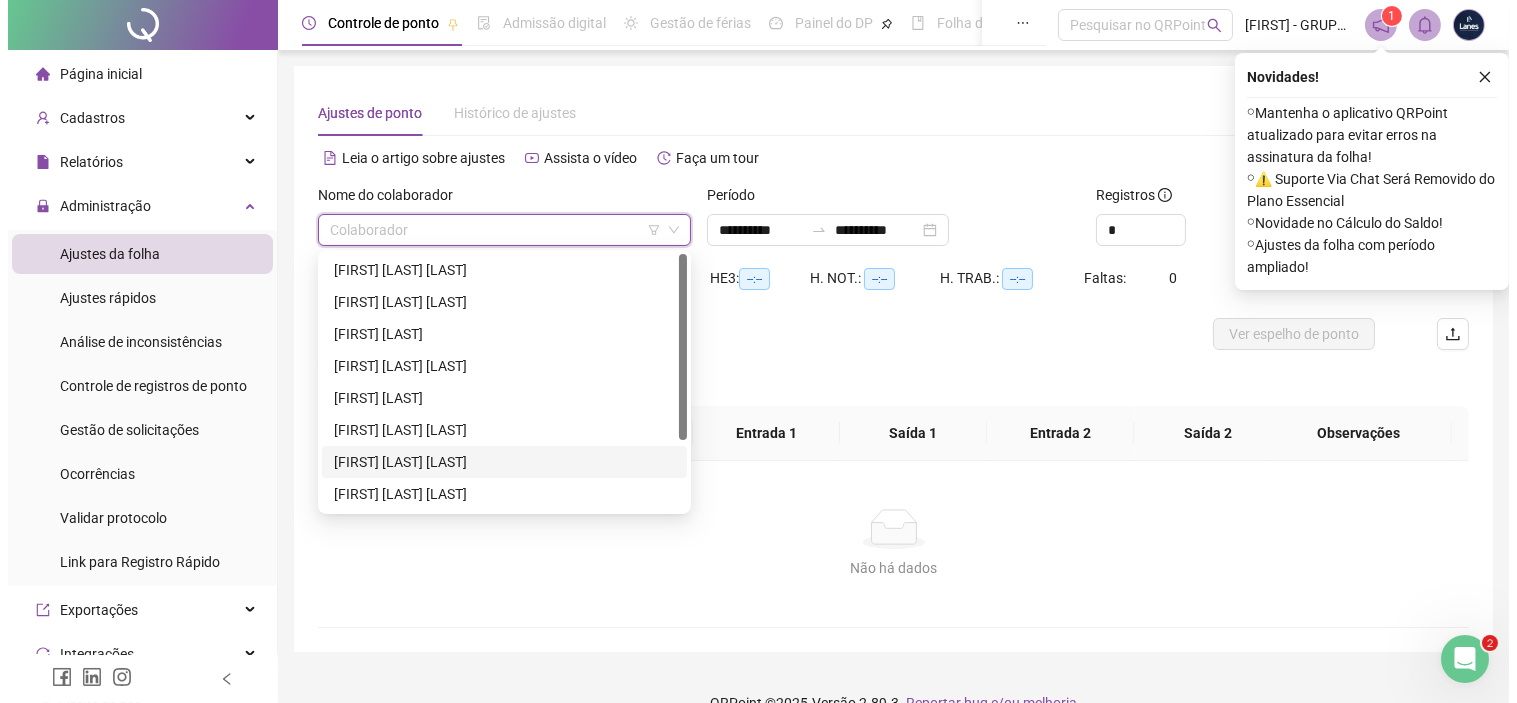 scroll, scrollTop: 95, scrollLeft: 0, axis: vertical 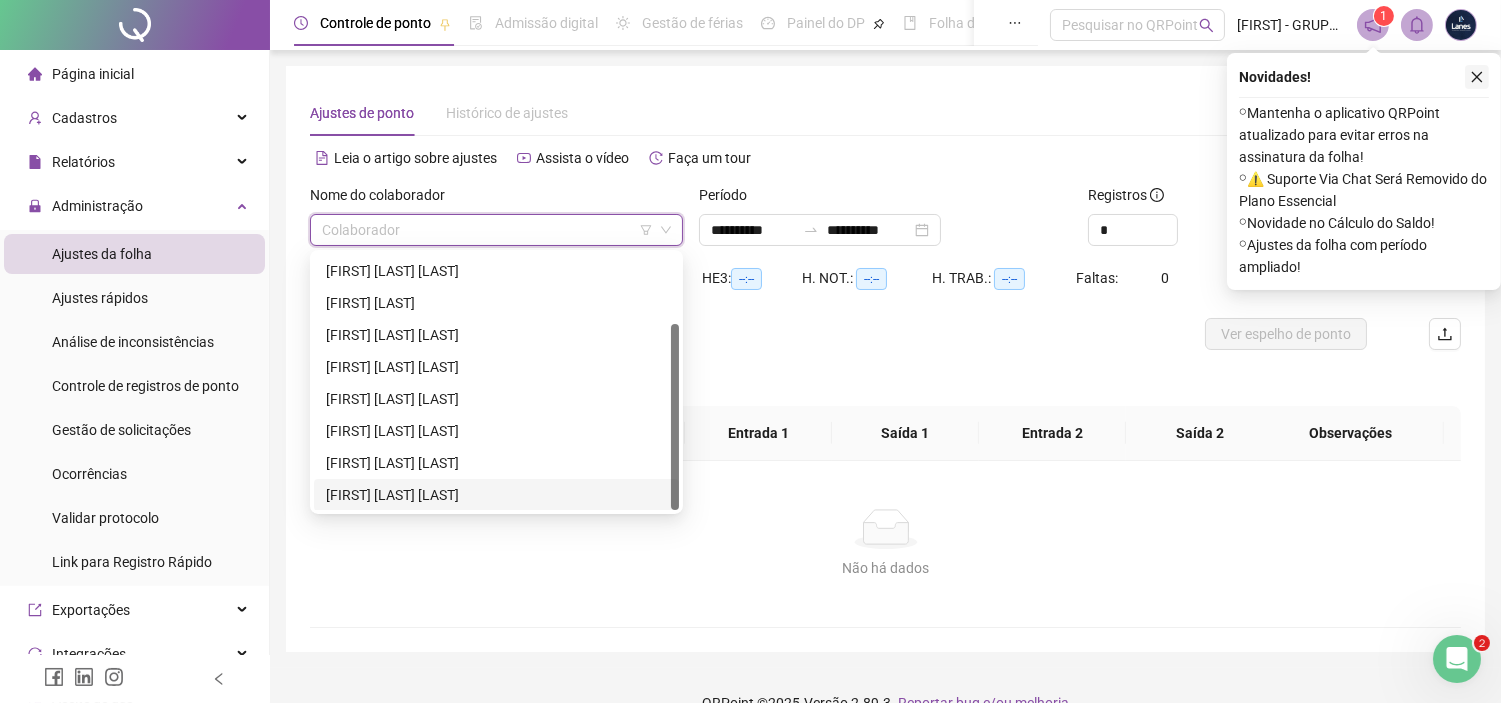 click at bounding box center [1477, 77] 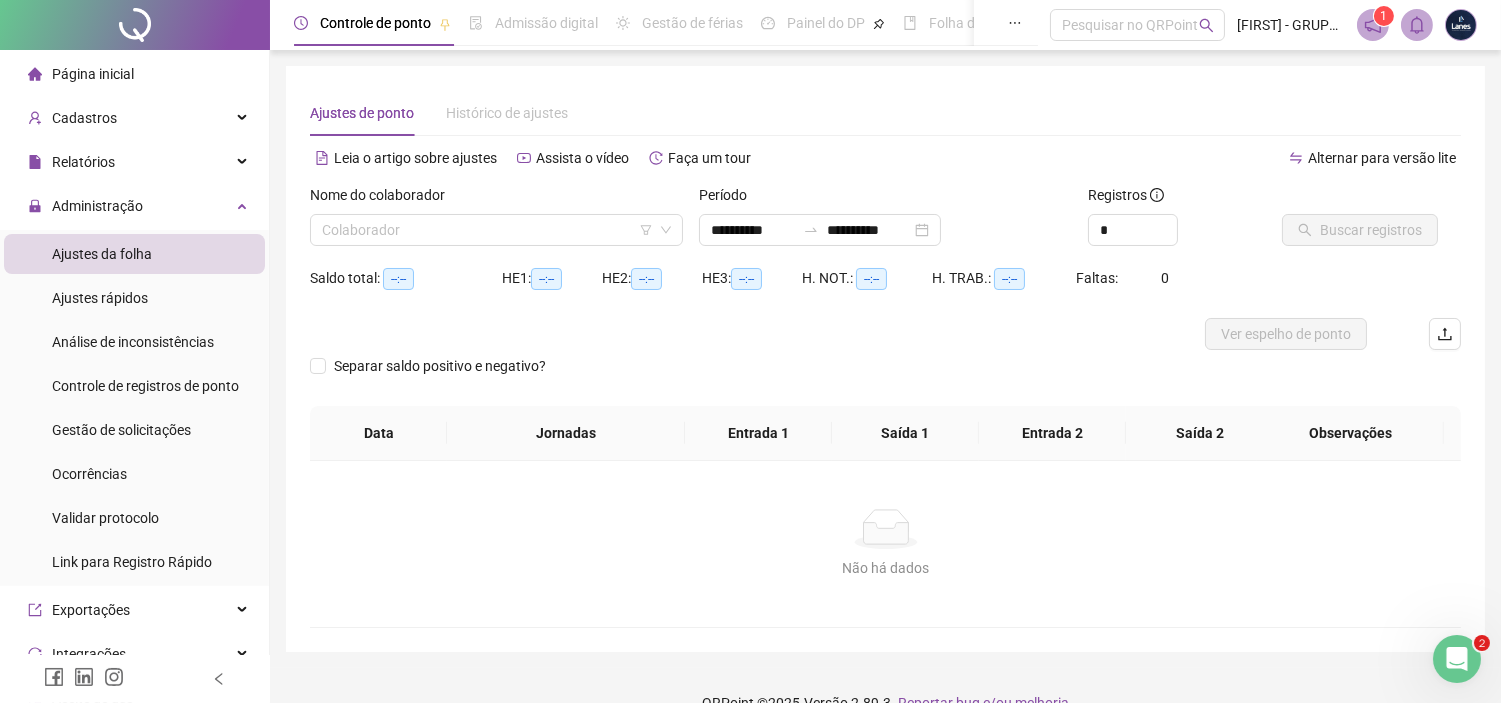 click on "Nome do colaborador" at bounding box center [496, 199] 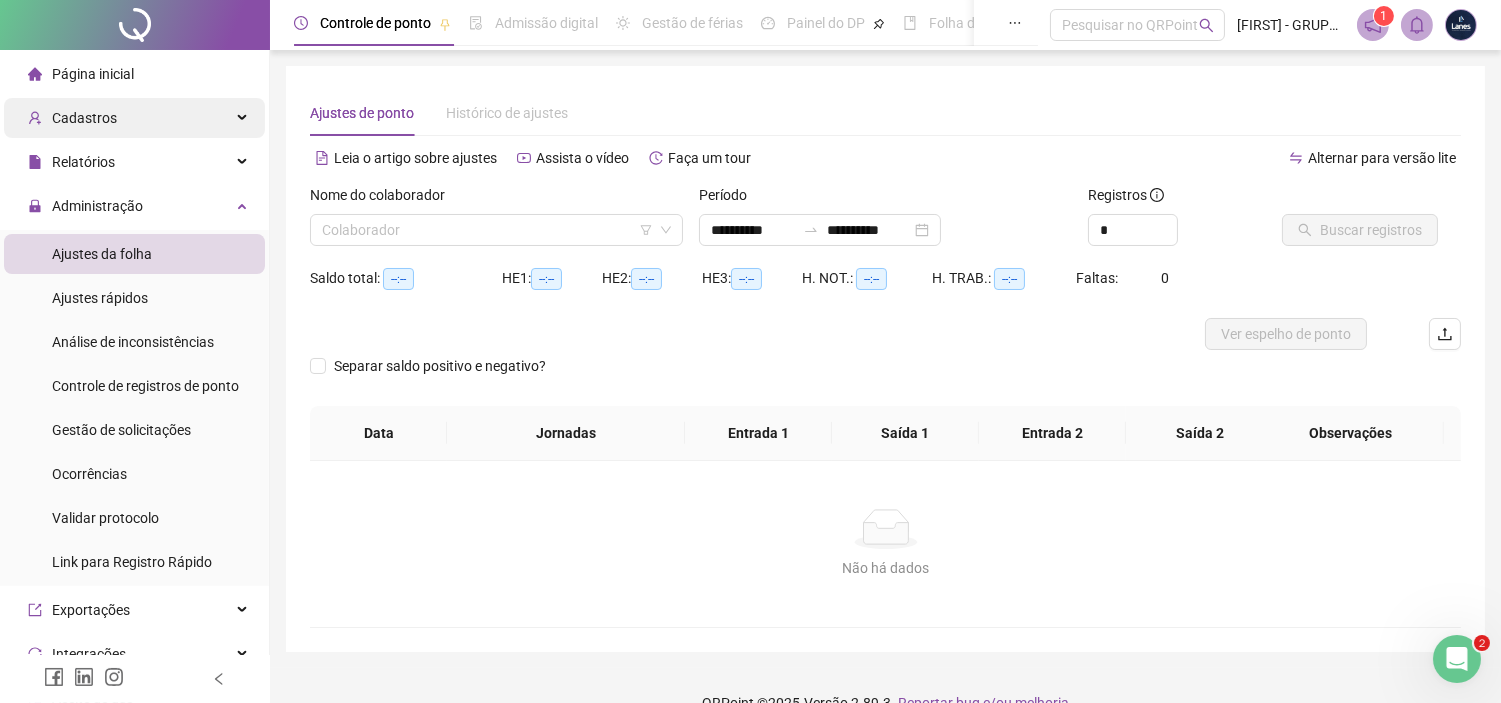 click on "Cadastros" at bounding box center [134, 118] 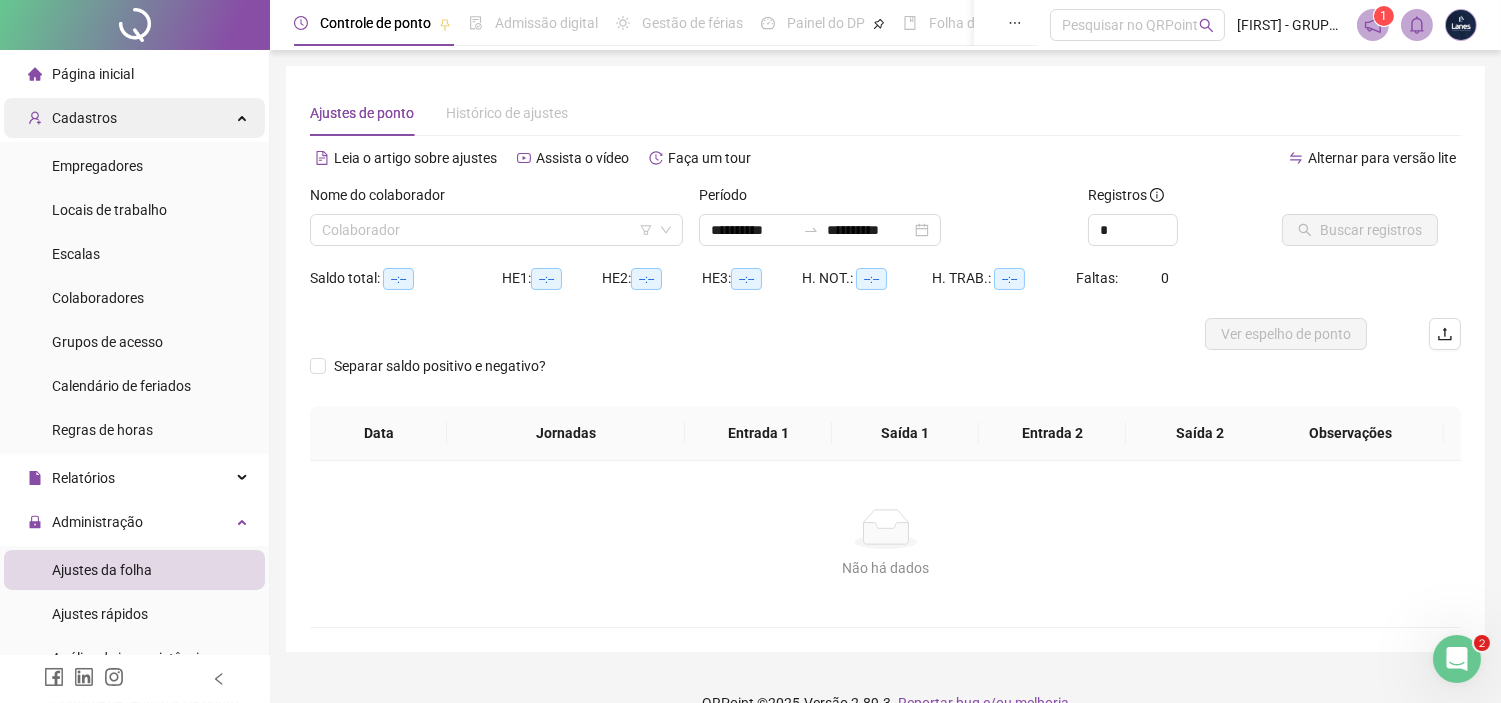 click on "Cadastros" at bounding box center [134, 118] 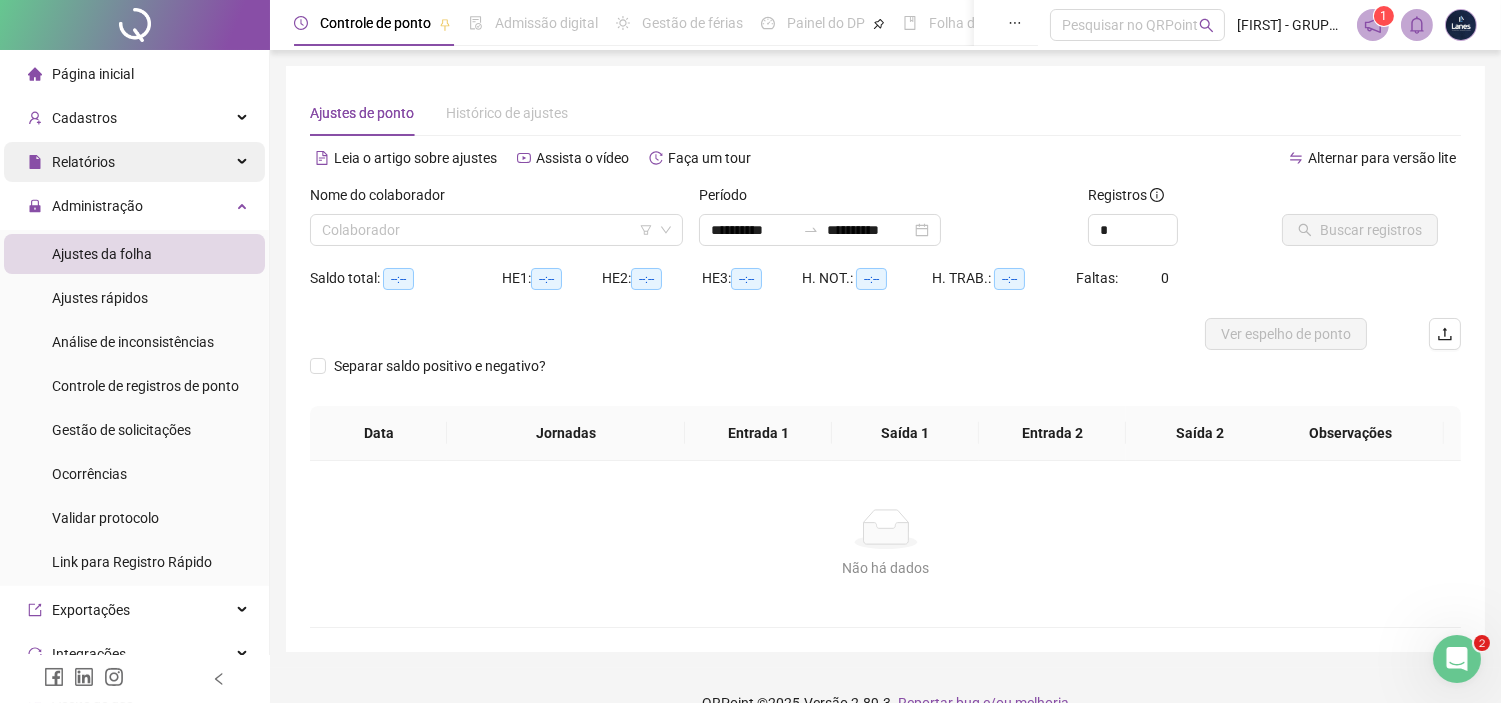 click on "Relatórios" at bounding box center (83, 162) 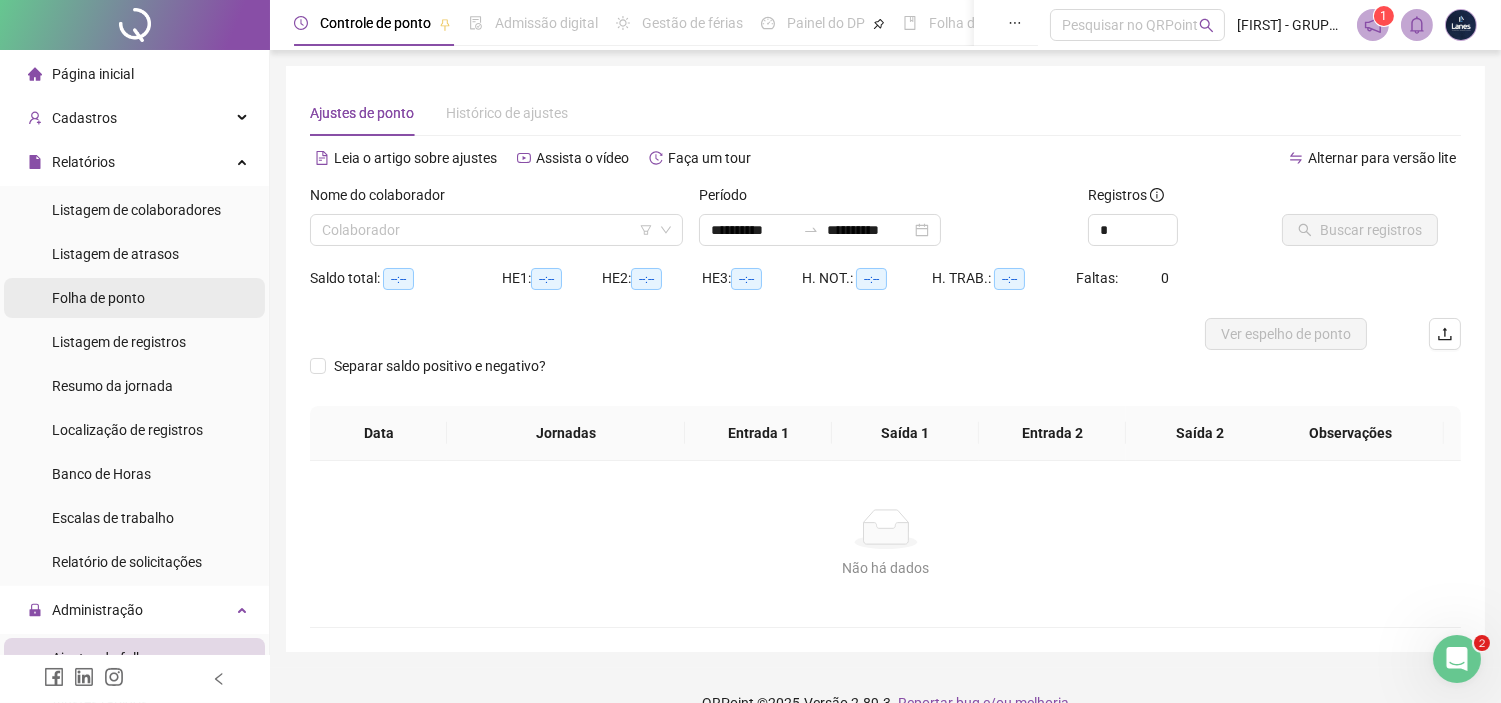 click on "Folha de ponto" at bounding box center (134, 298) 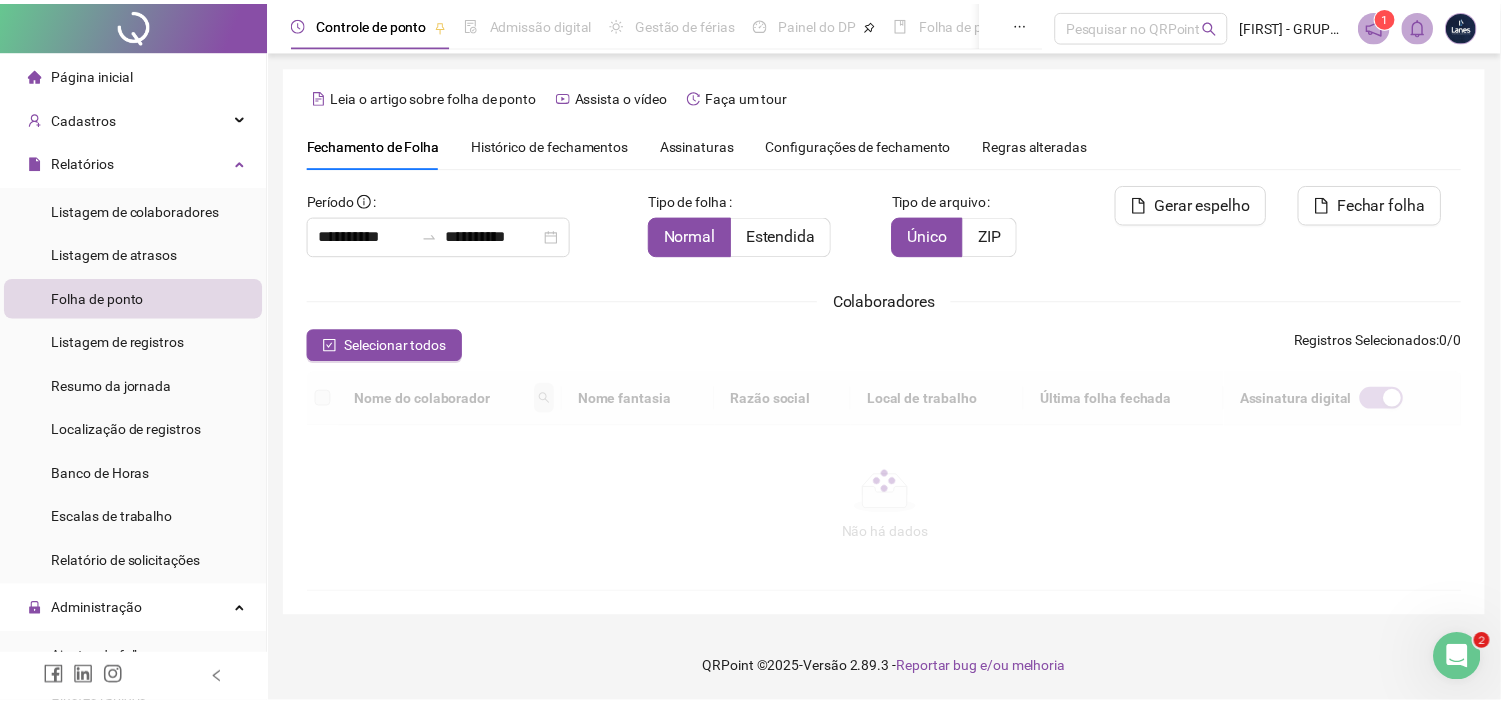 scroll, scrollTop: 57, scrollLeft: 0, axis: vertical 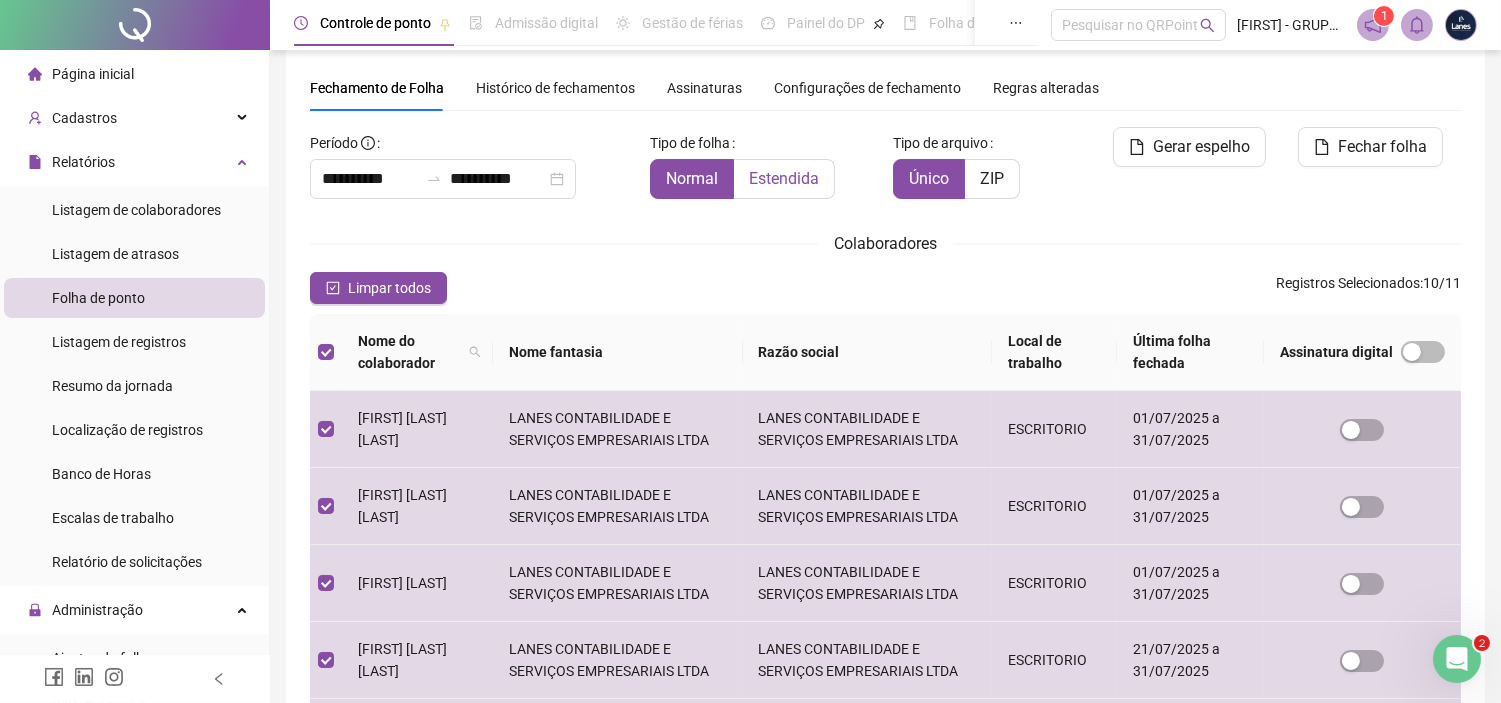 click on "Estendida" at bounding box center [784, 178] 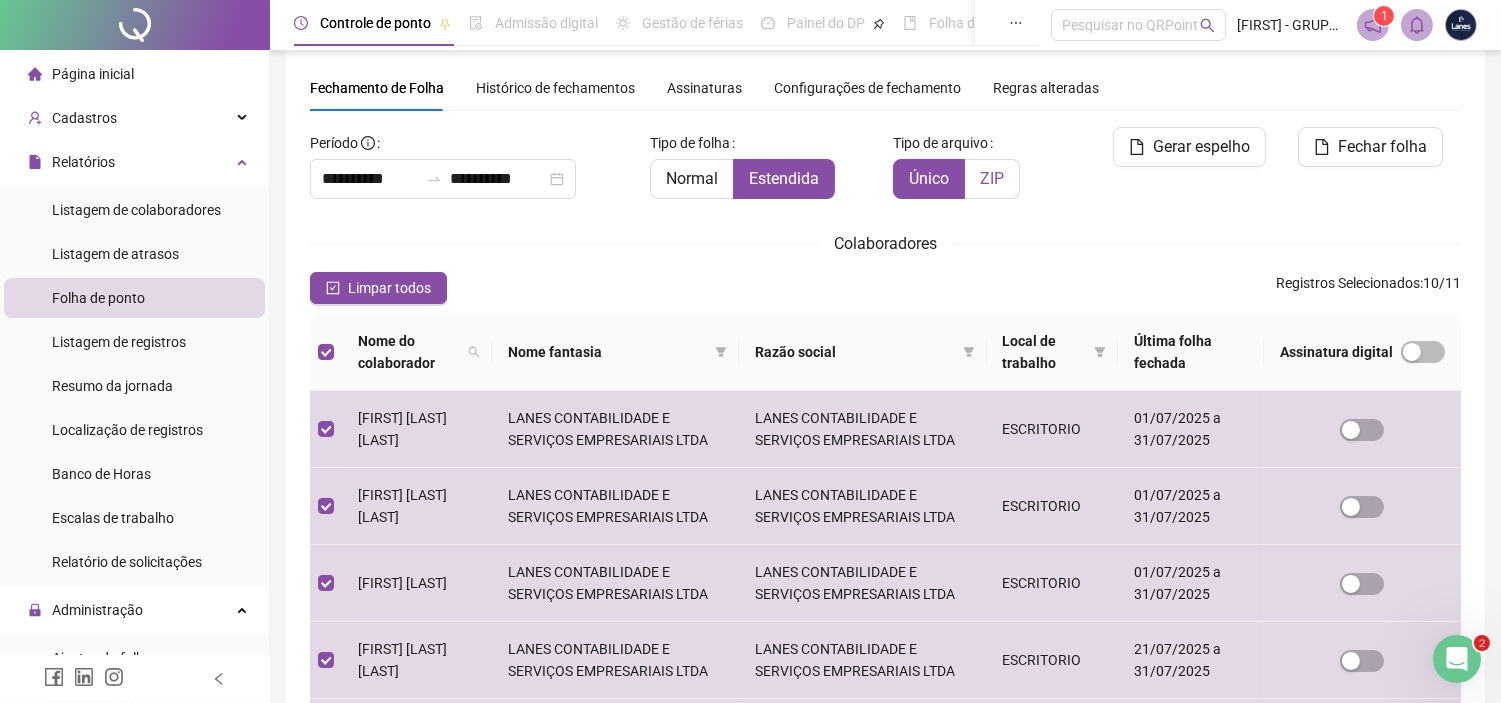 click on "ZIP" at bounding box center (992, 178) 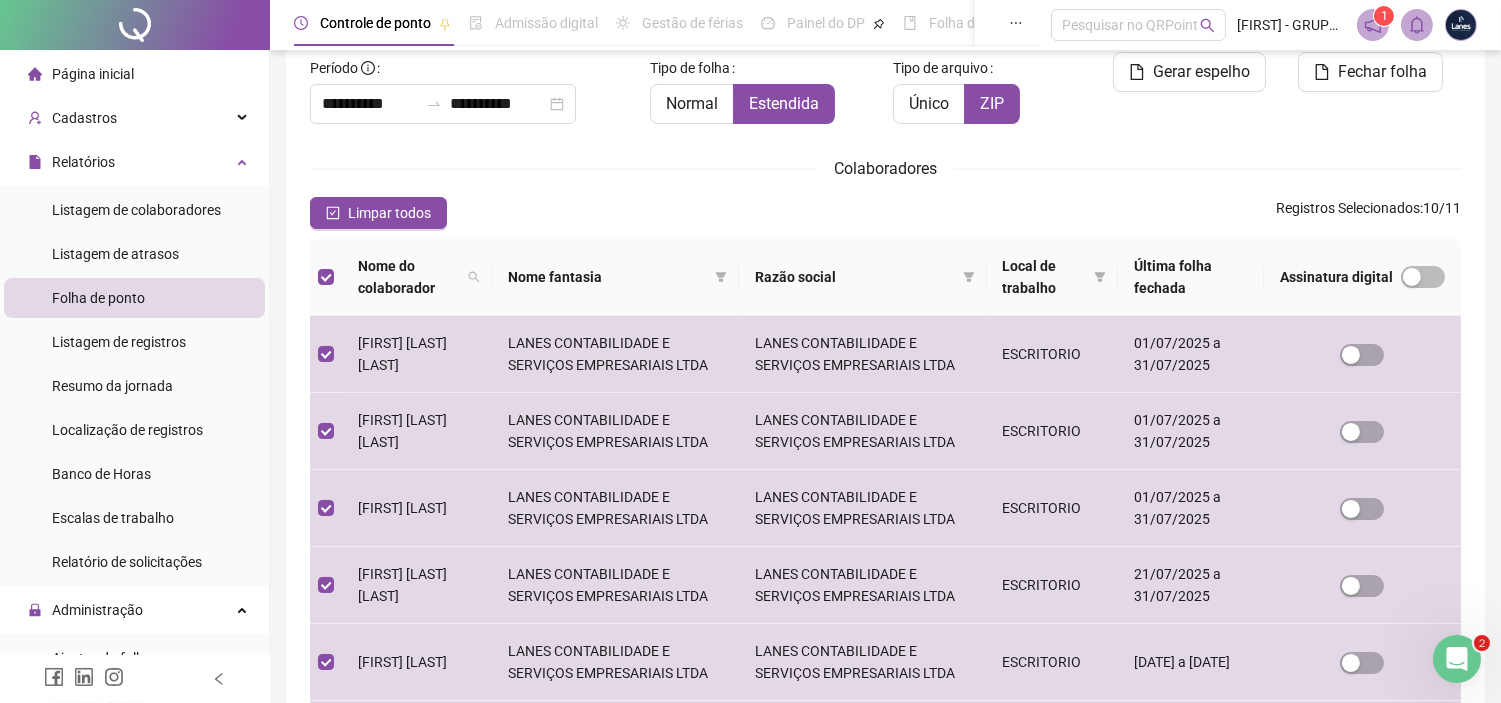 scroll, scrollTop: 0, scrollLeft: 0, axis: both 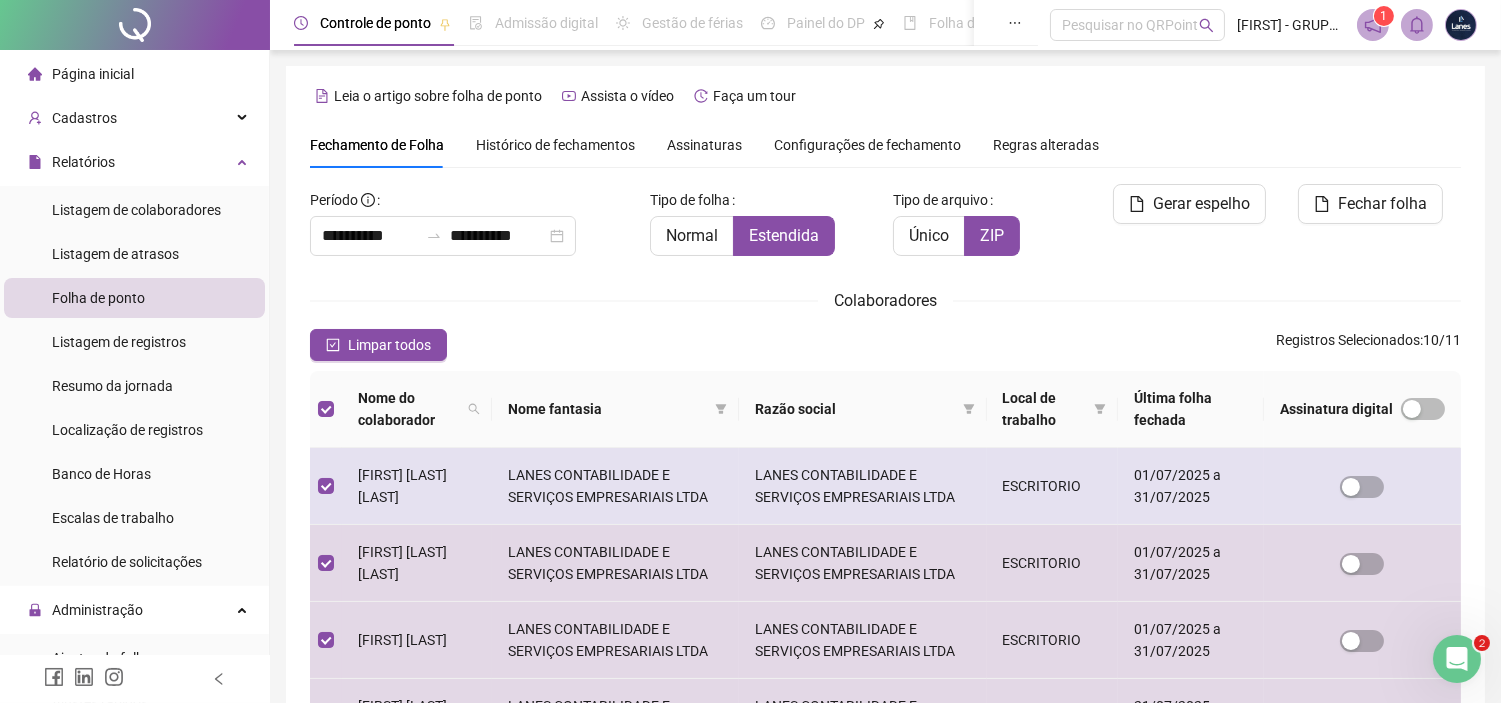 click at bounding box center [1412, 409] 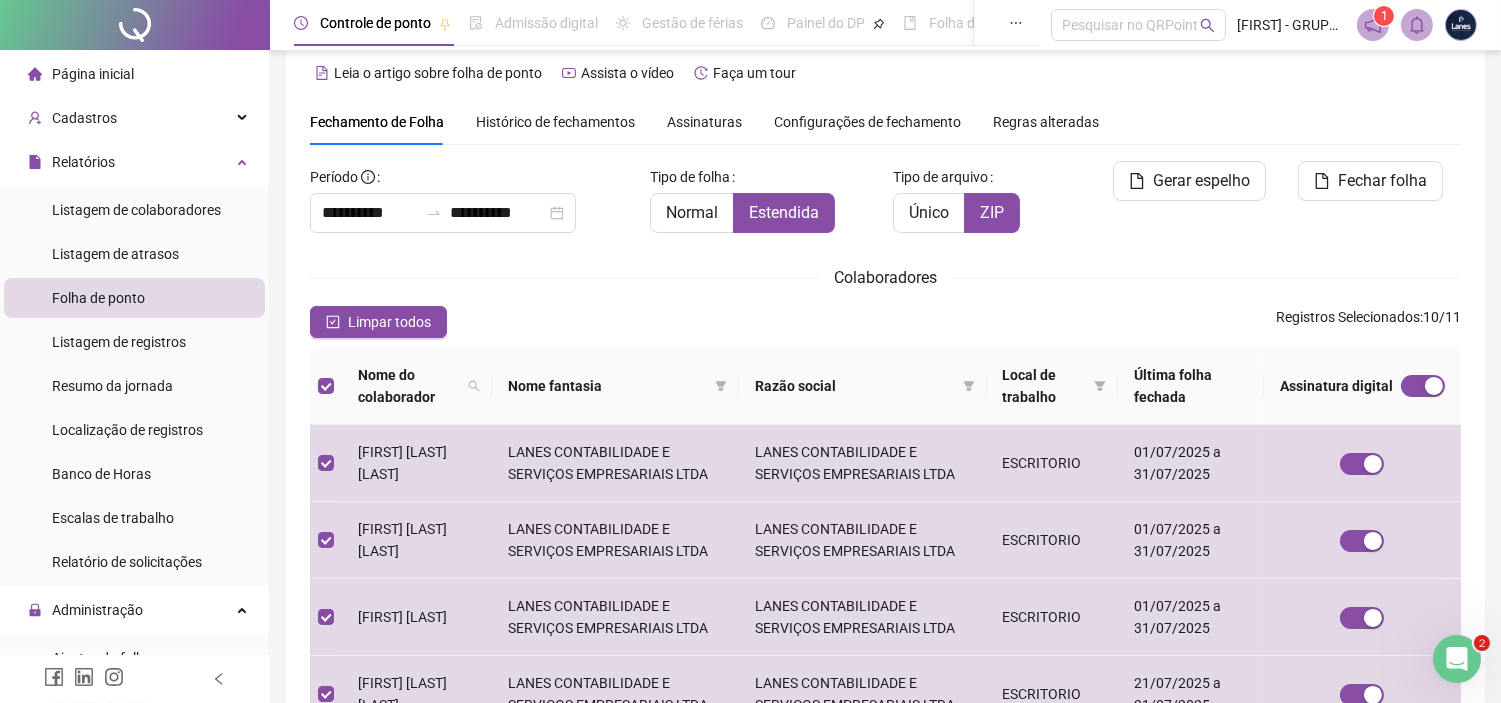 scroll, scrollTop: 22, scrollLeft: 0, axis: vertical 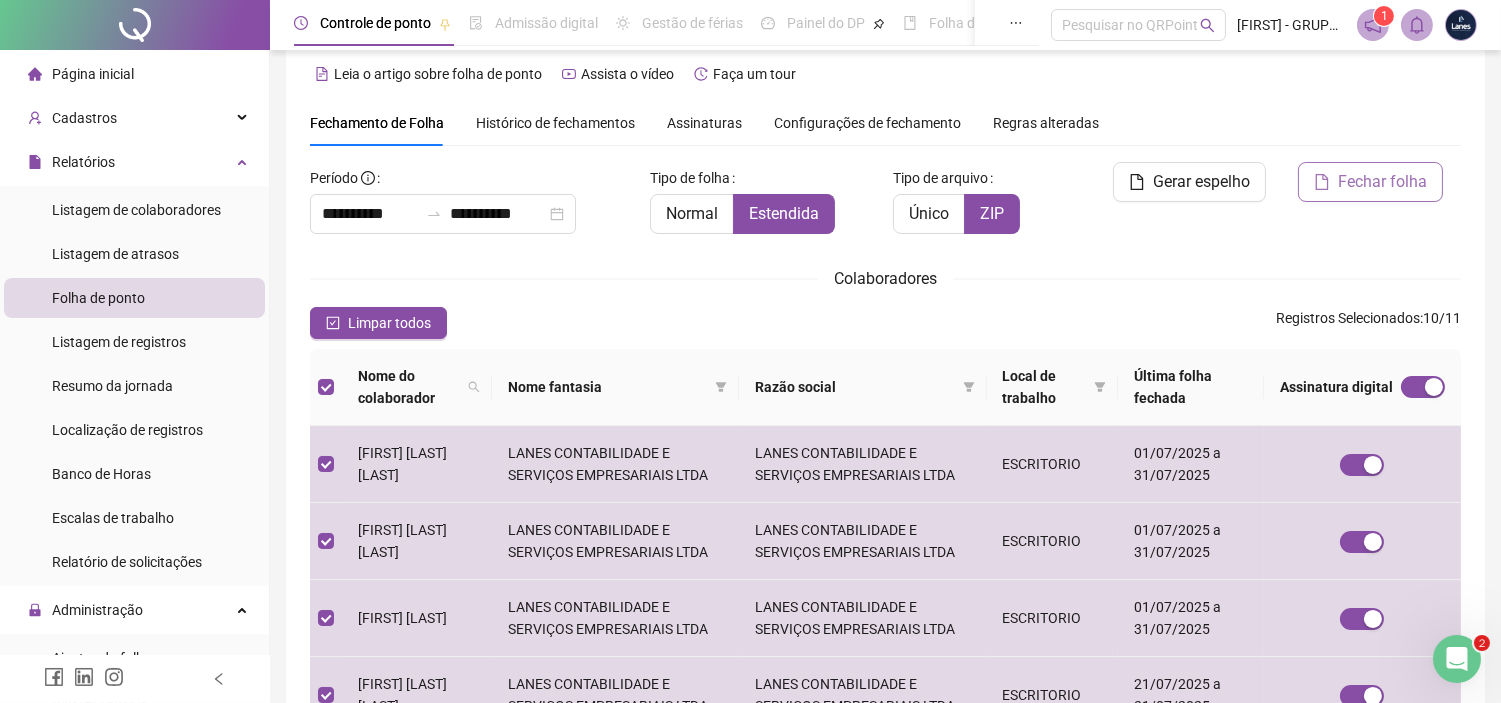 click on "Fechar folha" at bounding box center [1382, 182] 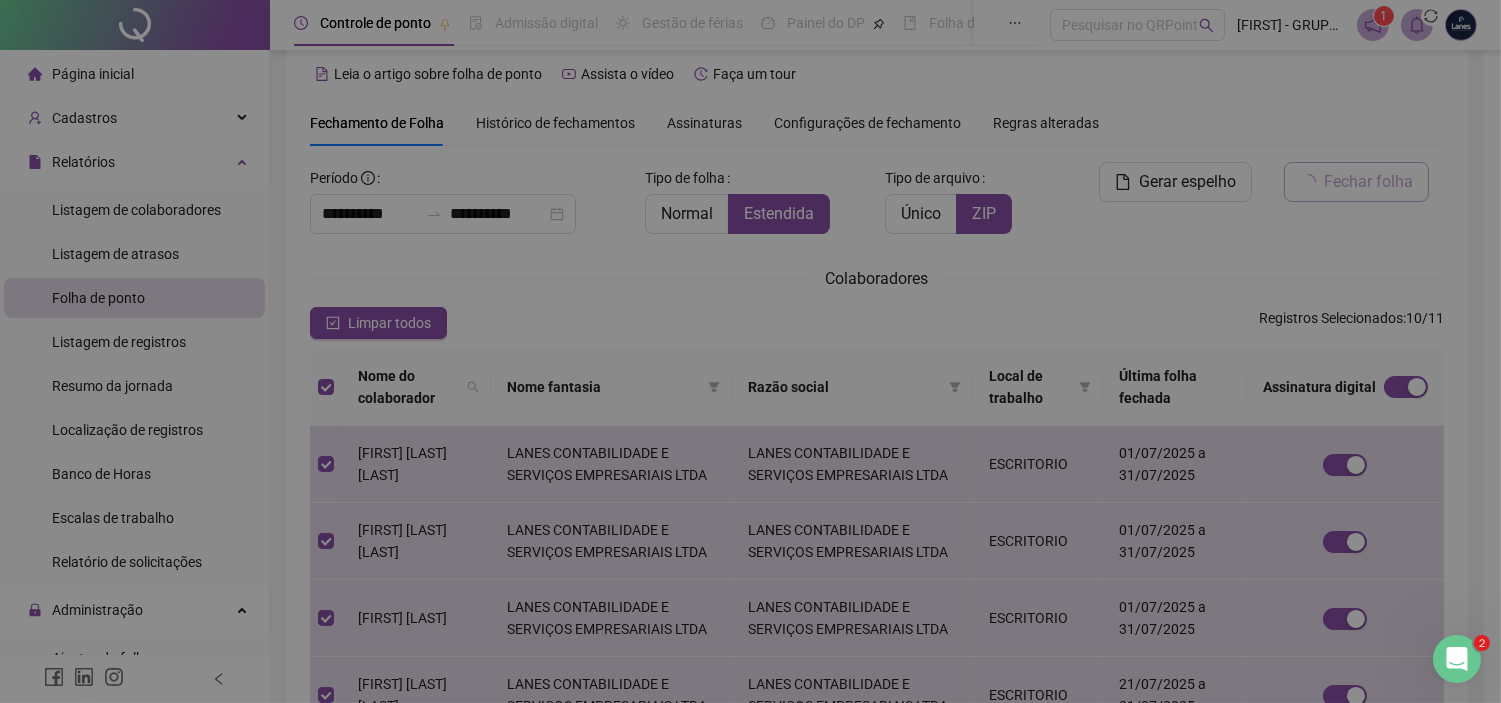 scroll, scrollTop: 57, scrollLeft: 0, axis: vertical 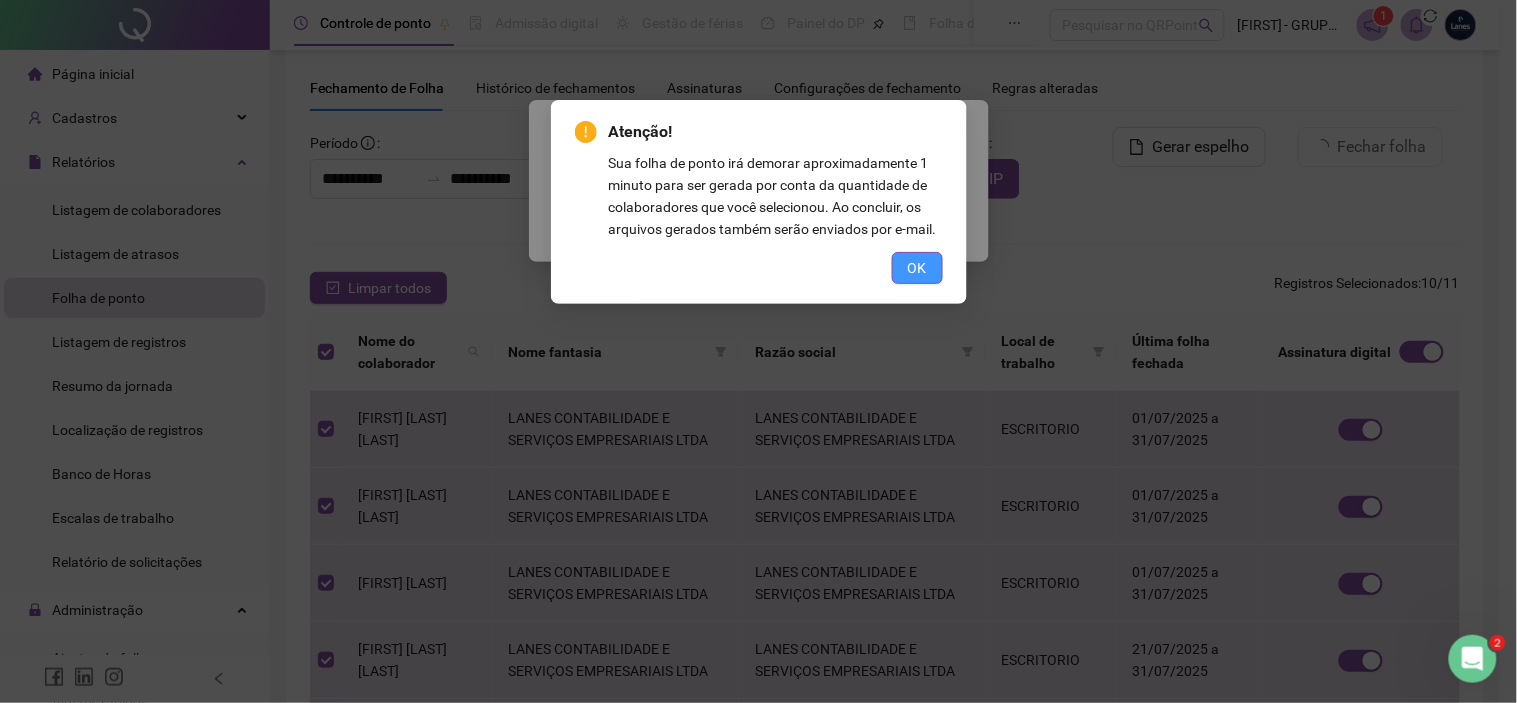 click on "OK" at bounding box center [917, 268] 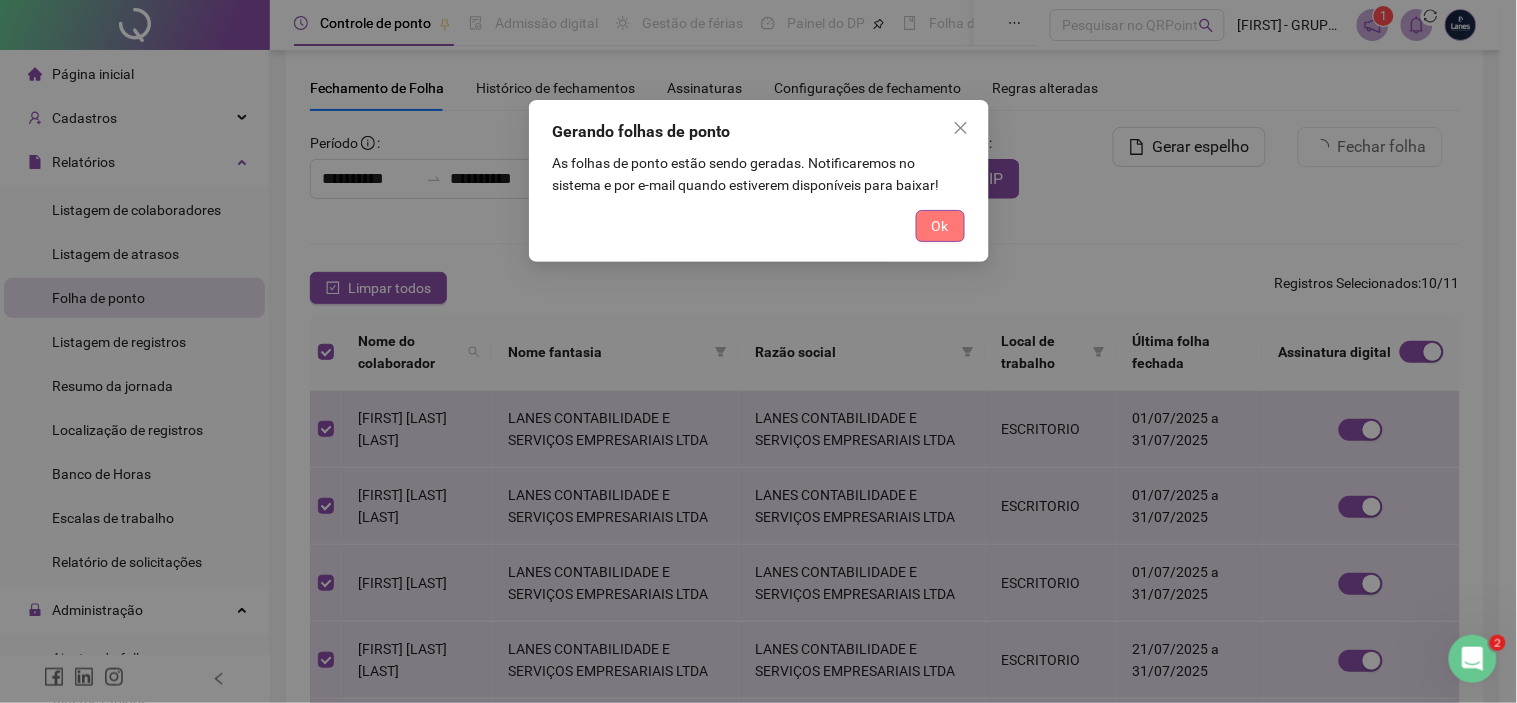 click on "Ok" at bounding box center (940, 226) 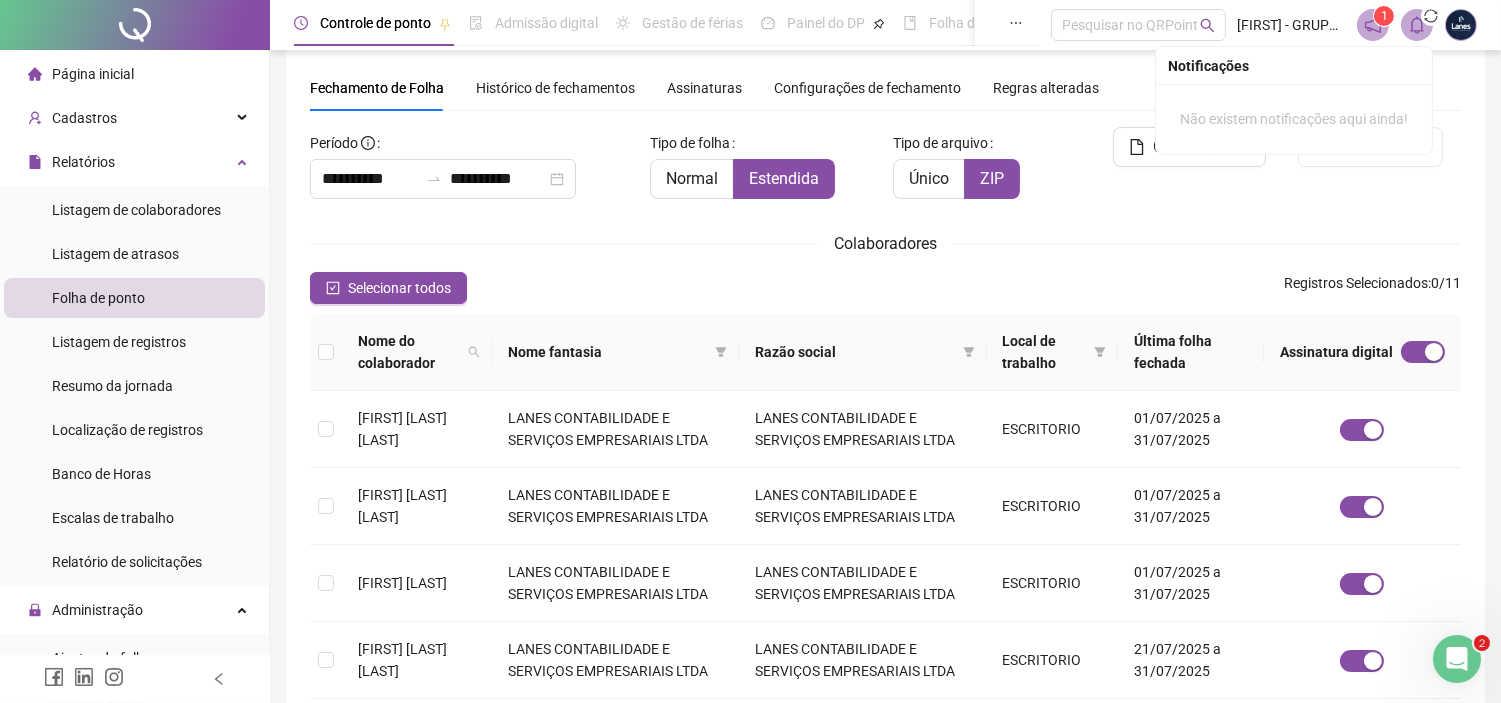 click 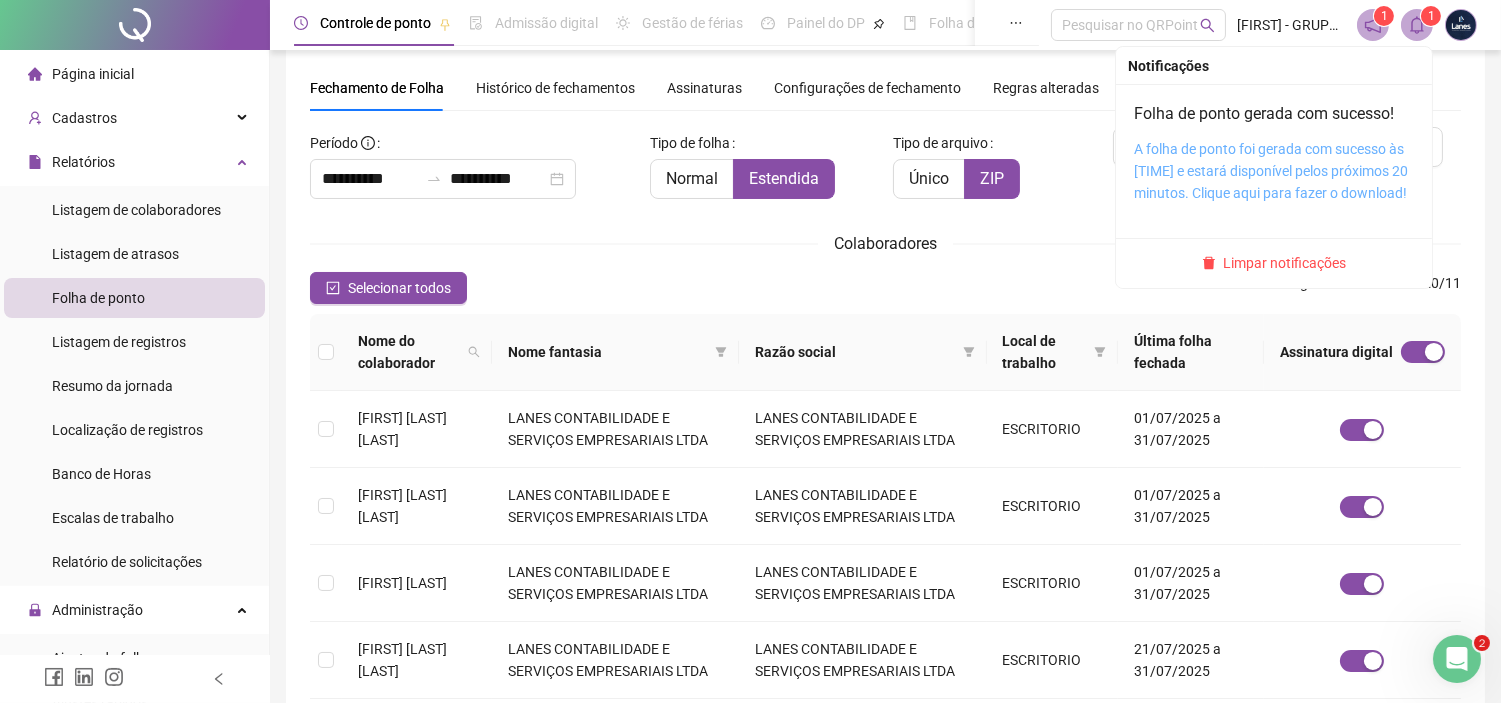 click on "A folha de ponto foi gerada com sucesso às [TIME] e estará disponível pelos próximos 20 minutos.
Clique aqui para fazer o download!" at bounding box center (1271, 171) 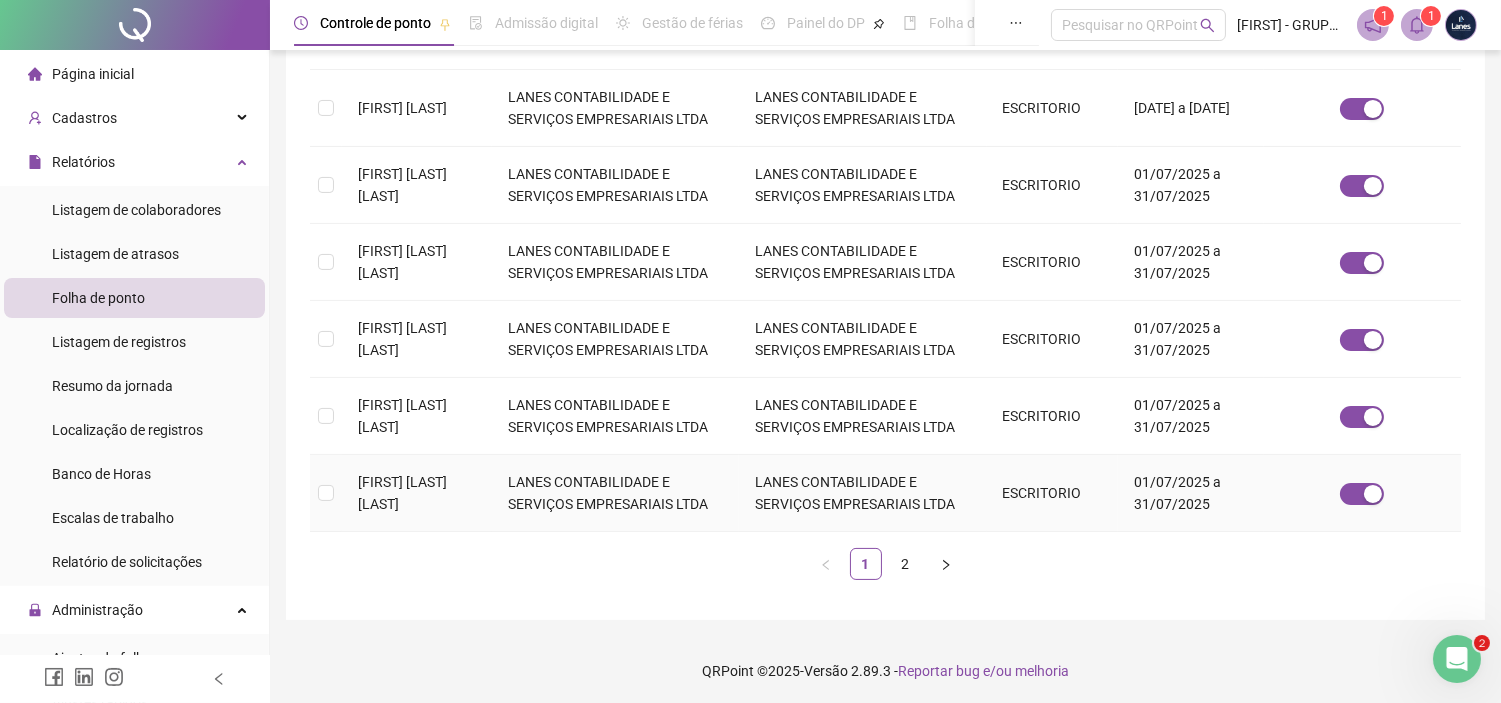 scroll, scrollTop: 688, scrollLeft: 0, axis: vertical 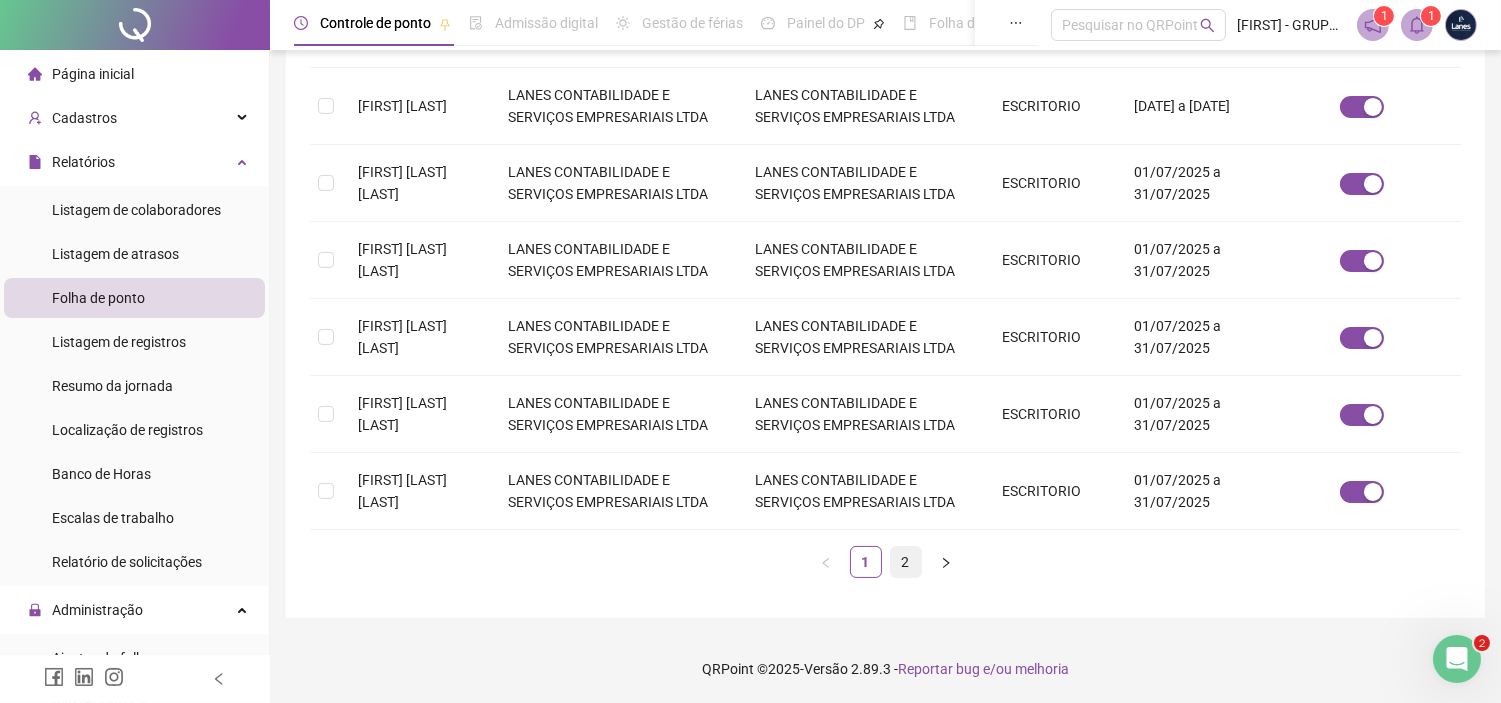 click on "2" at bounding box center [906, 562] 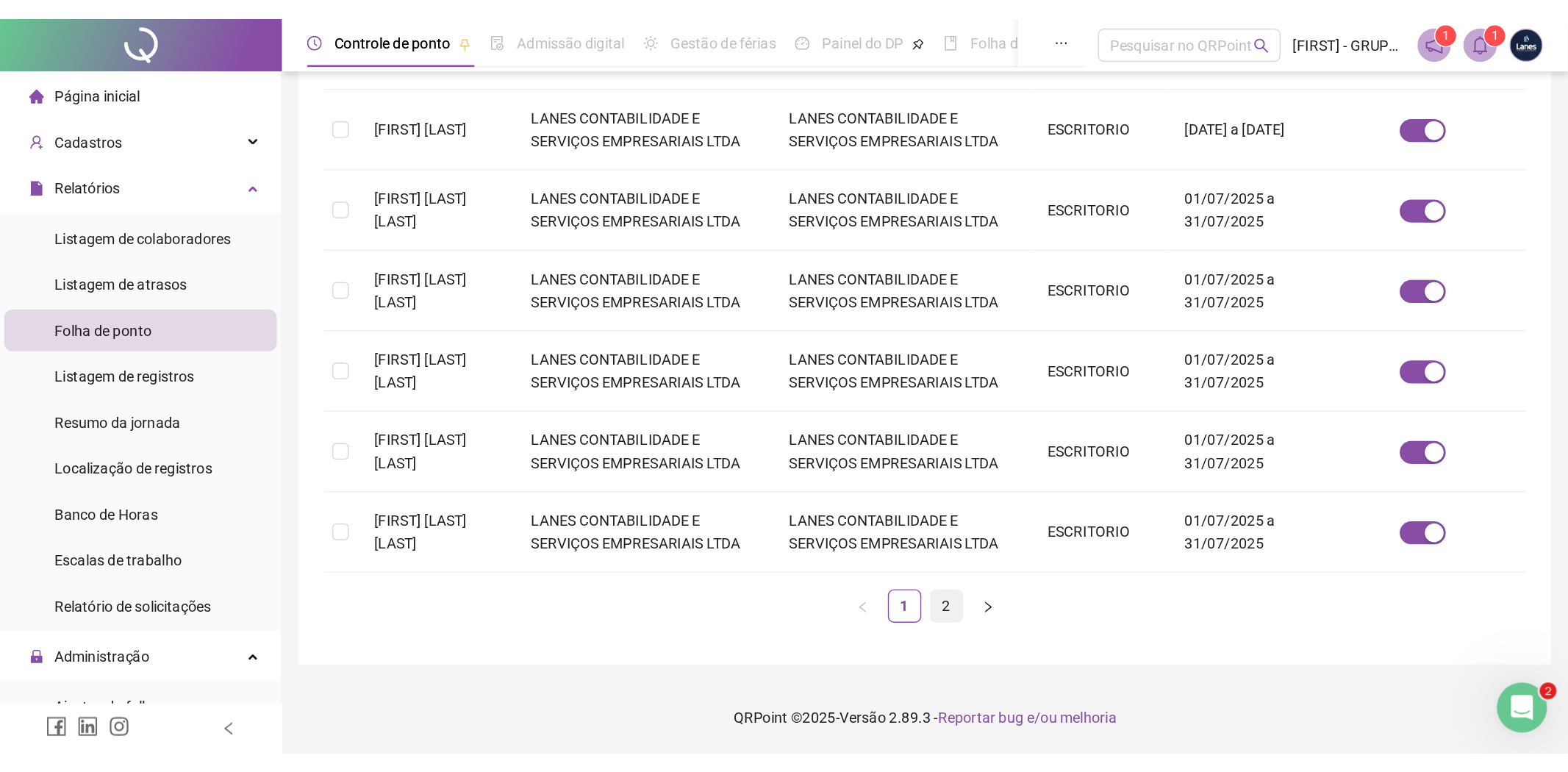 scroll, scrollTop: 0, scrollLeft: 0, axis: both 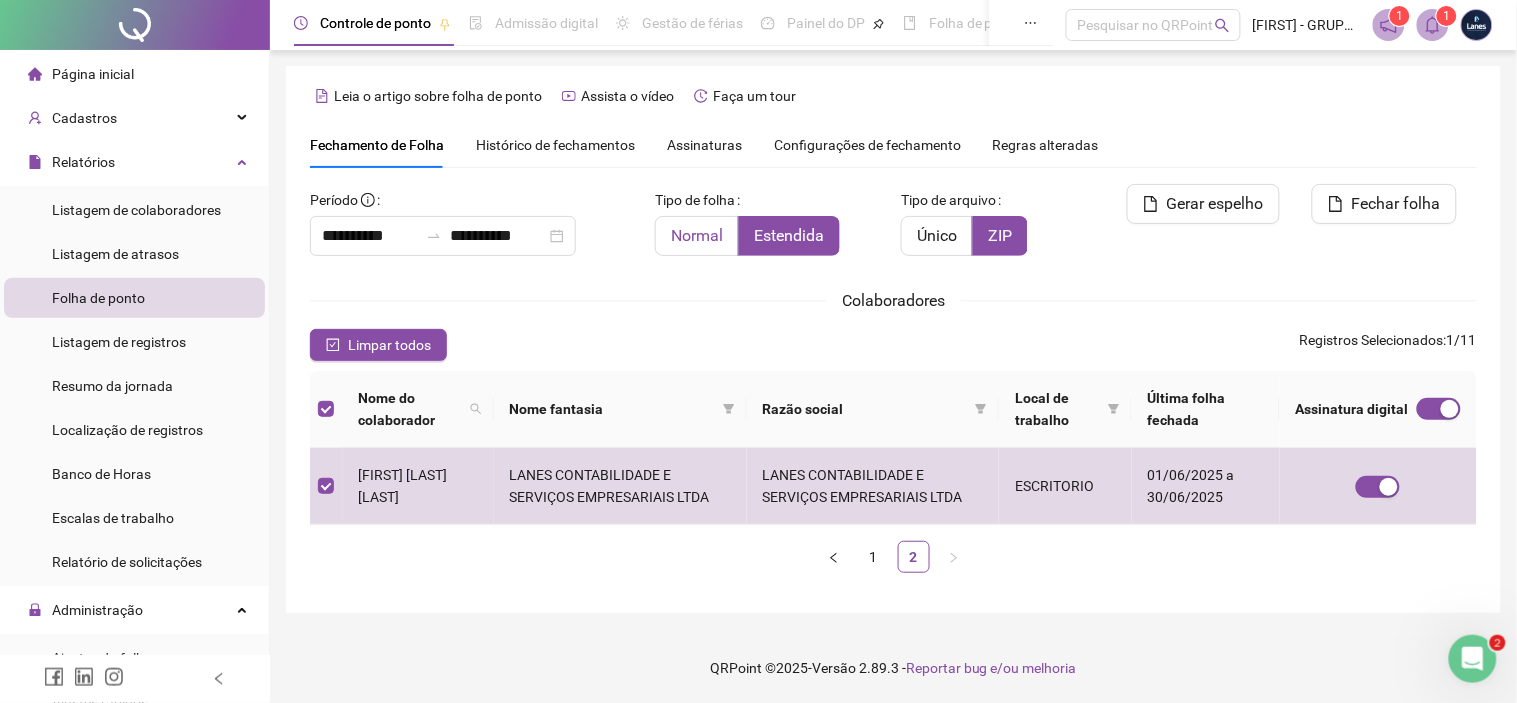 click on "Normal" at bounding box center [697, 235] 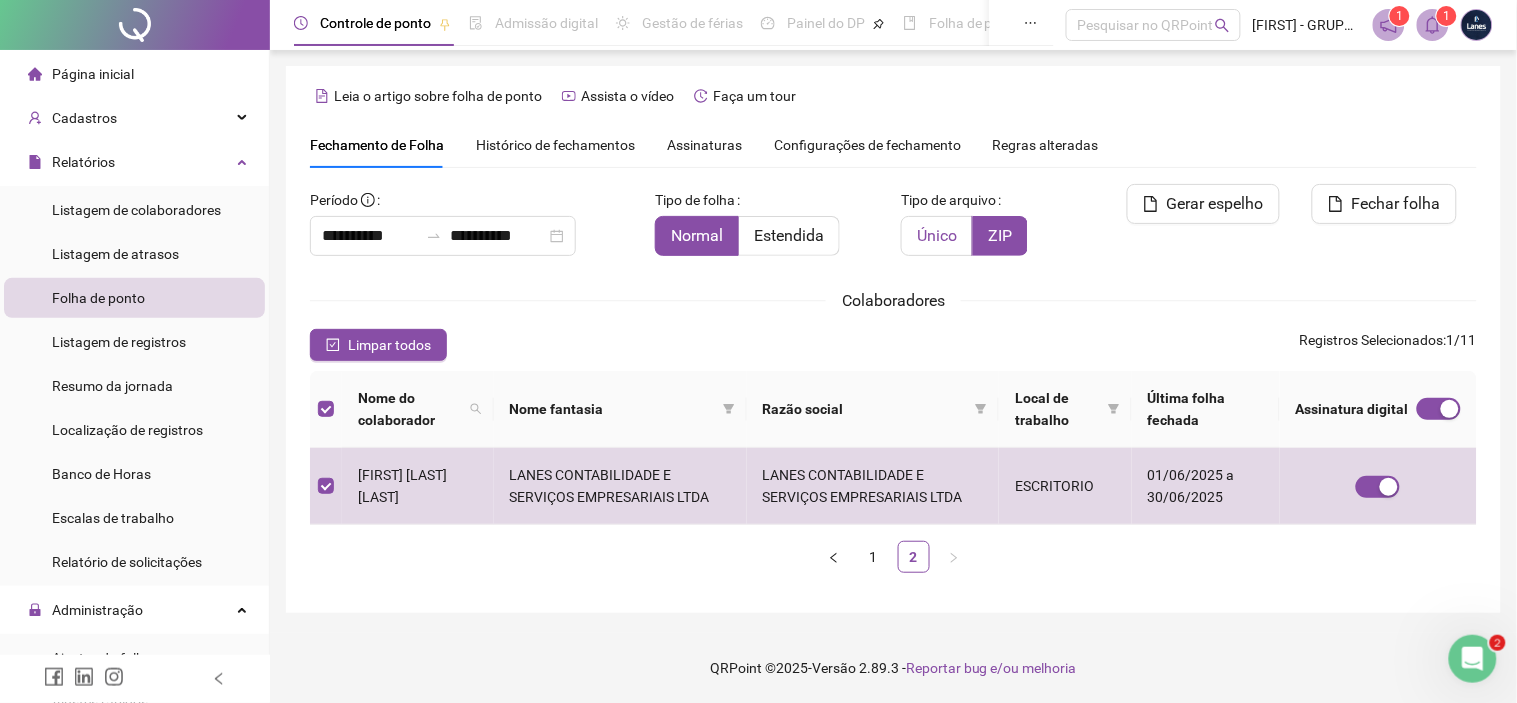 click on "Único" at bounding box center [937, 235] 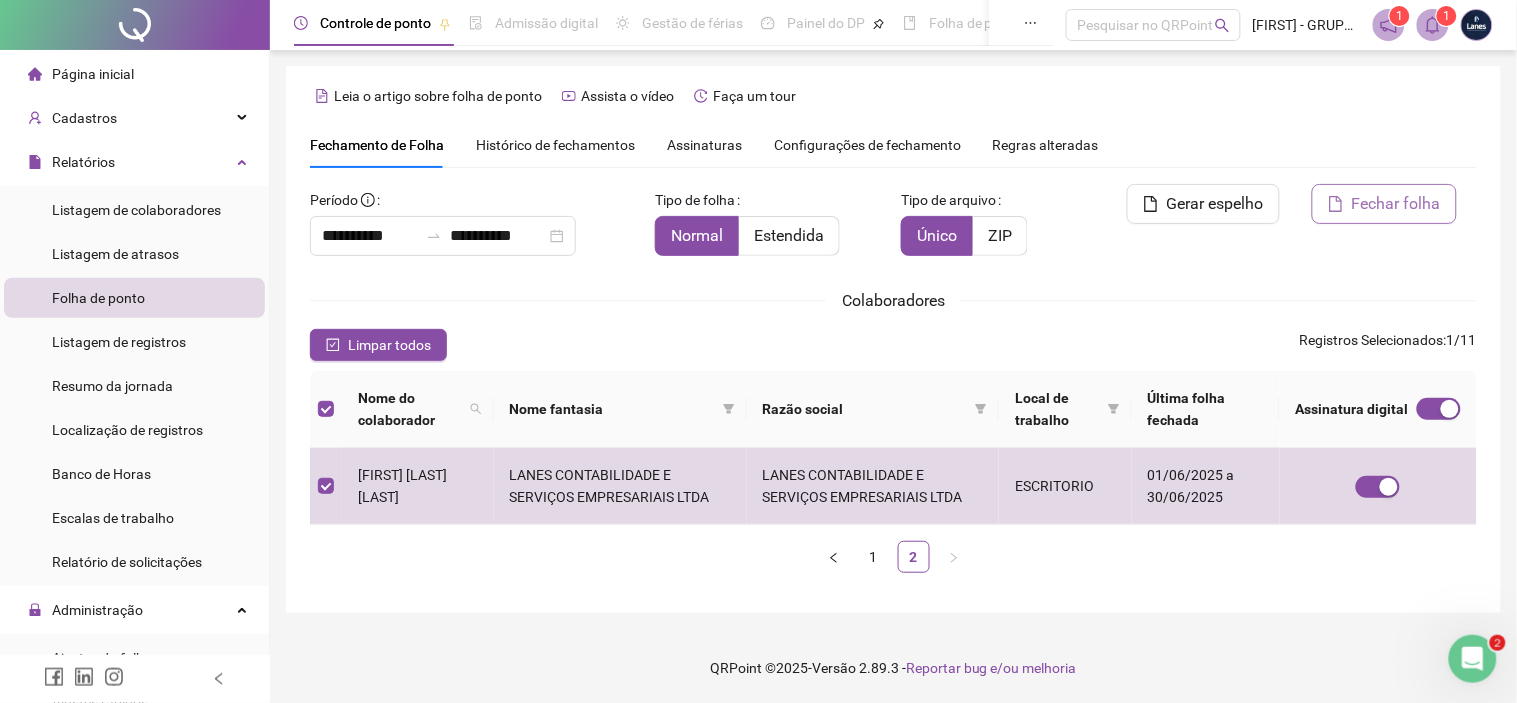 click on "Fechar folha" at bounding box center [1396, 204] 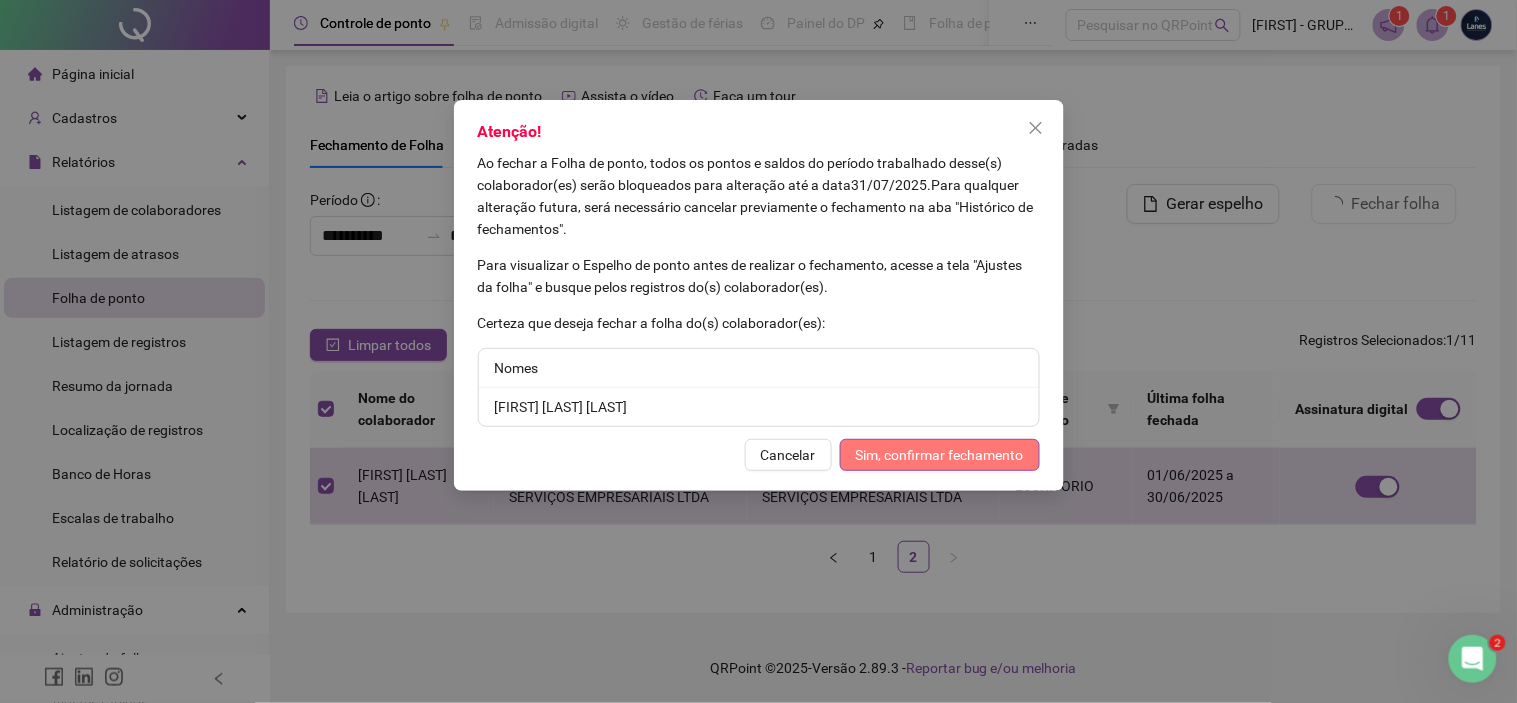 click on "Sim, confirmar fechamento" at bounding box center [940, 455] 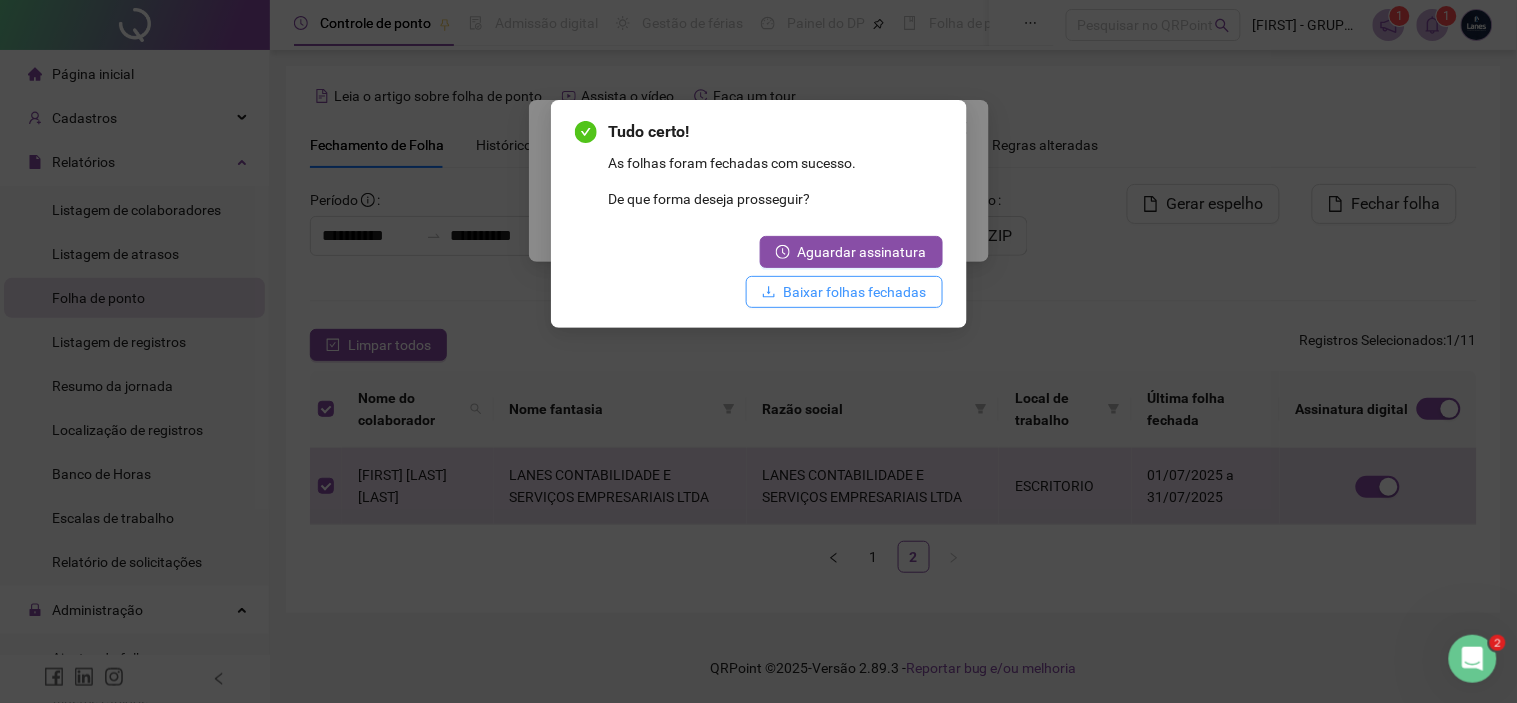click on "Baixar folhas fechadas" at bounding box center [855, 292] 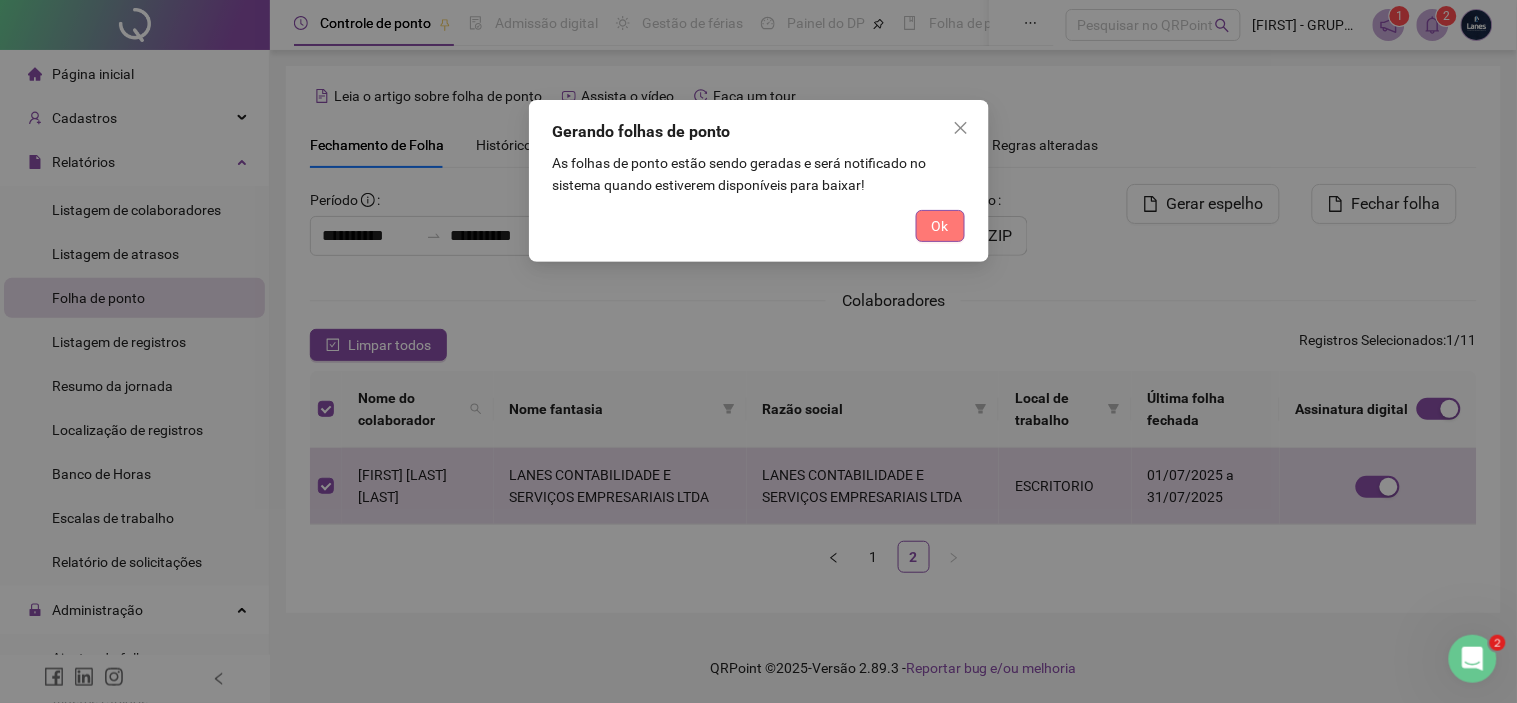 click on "Ok" at bounding box center [940, 226] 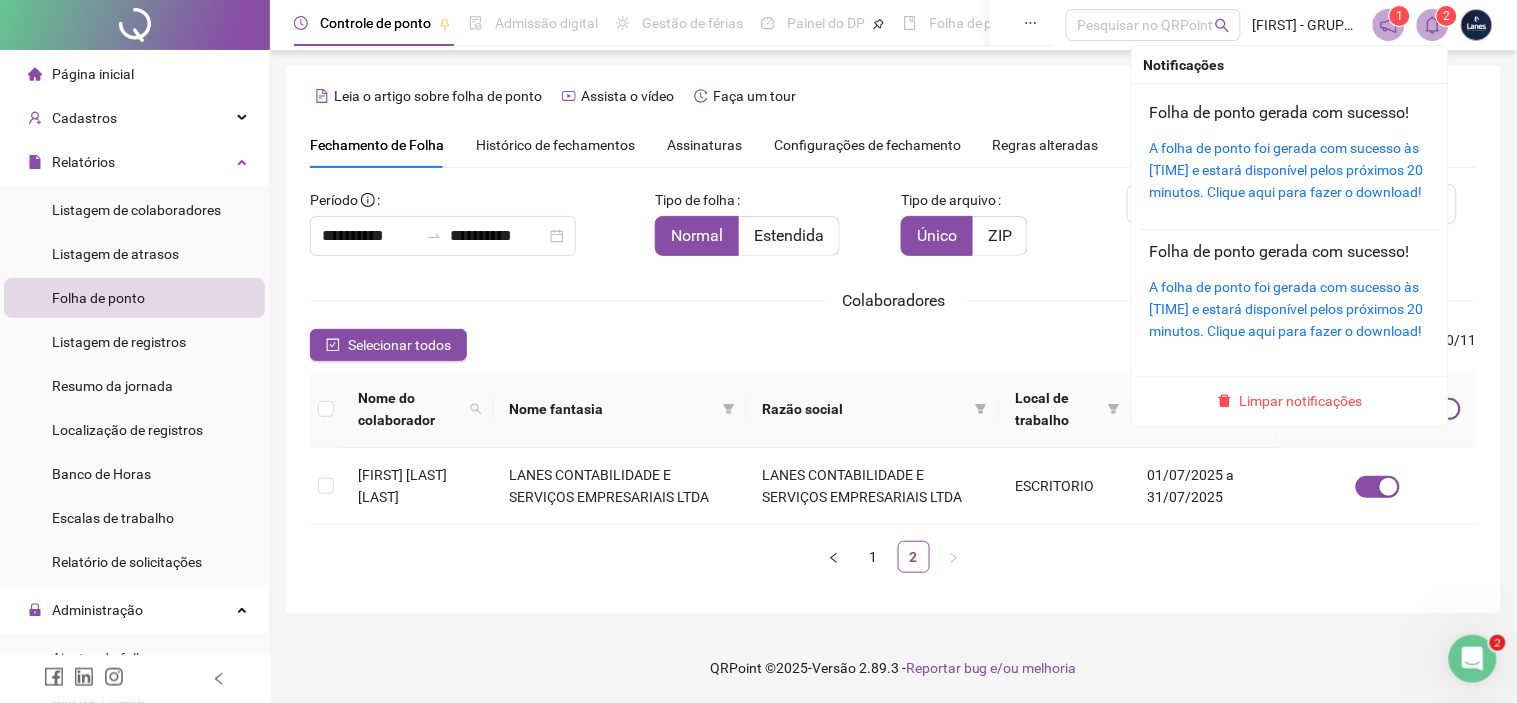 click 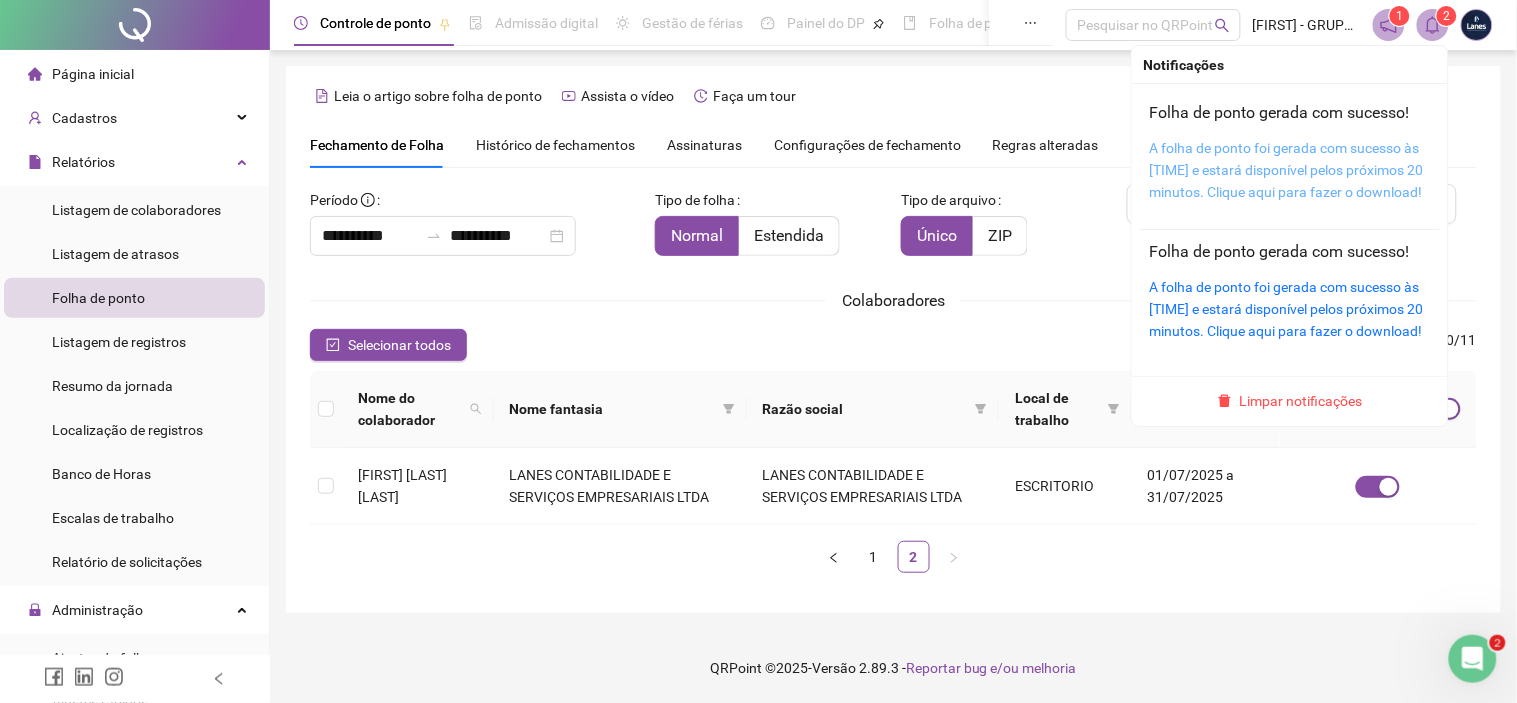 click on "A folha de ponto foi gerada com sucesso às [TIME] e estará disponível pelos próximos 20 minutos.
Clique aqui para fazer o download!" at bounding box center (1287, 170) 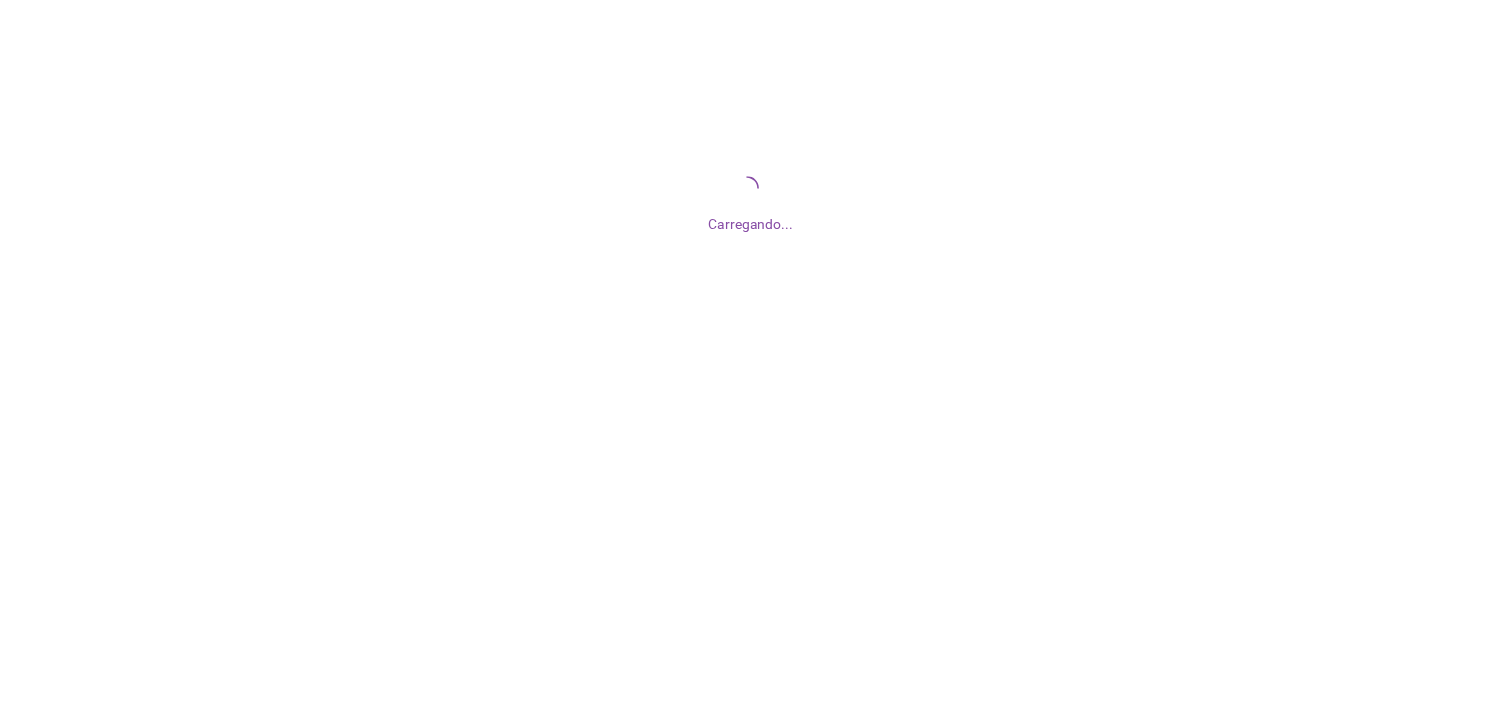 scroll, scrollTop: 0, scrollLeft: 0, axis: both 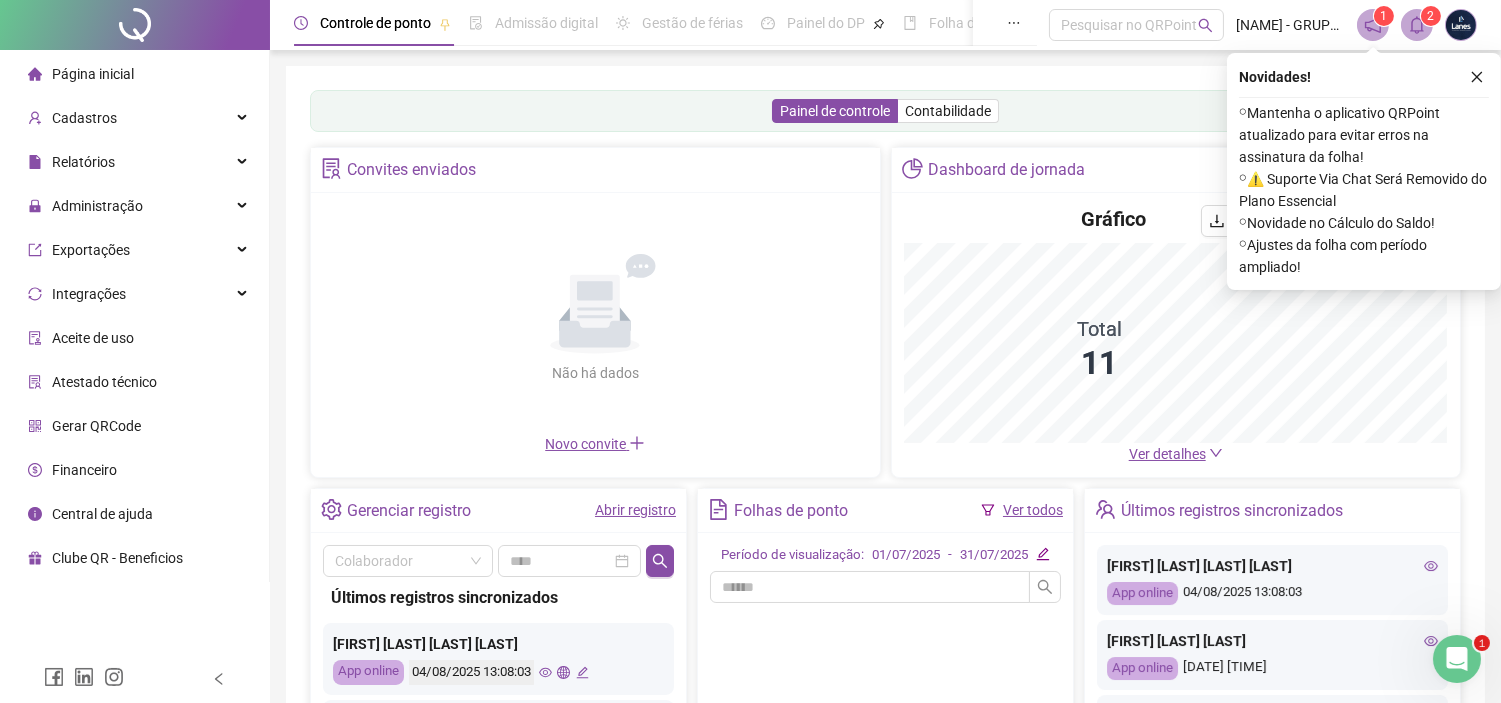 click at bounding box center [1461, 25] 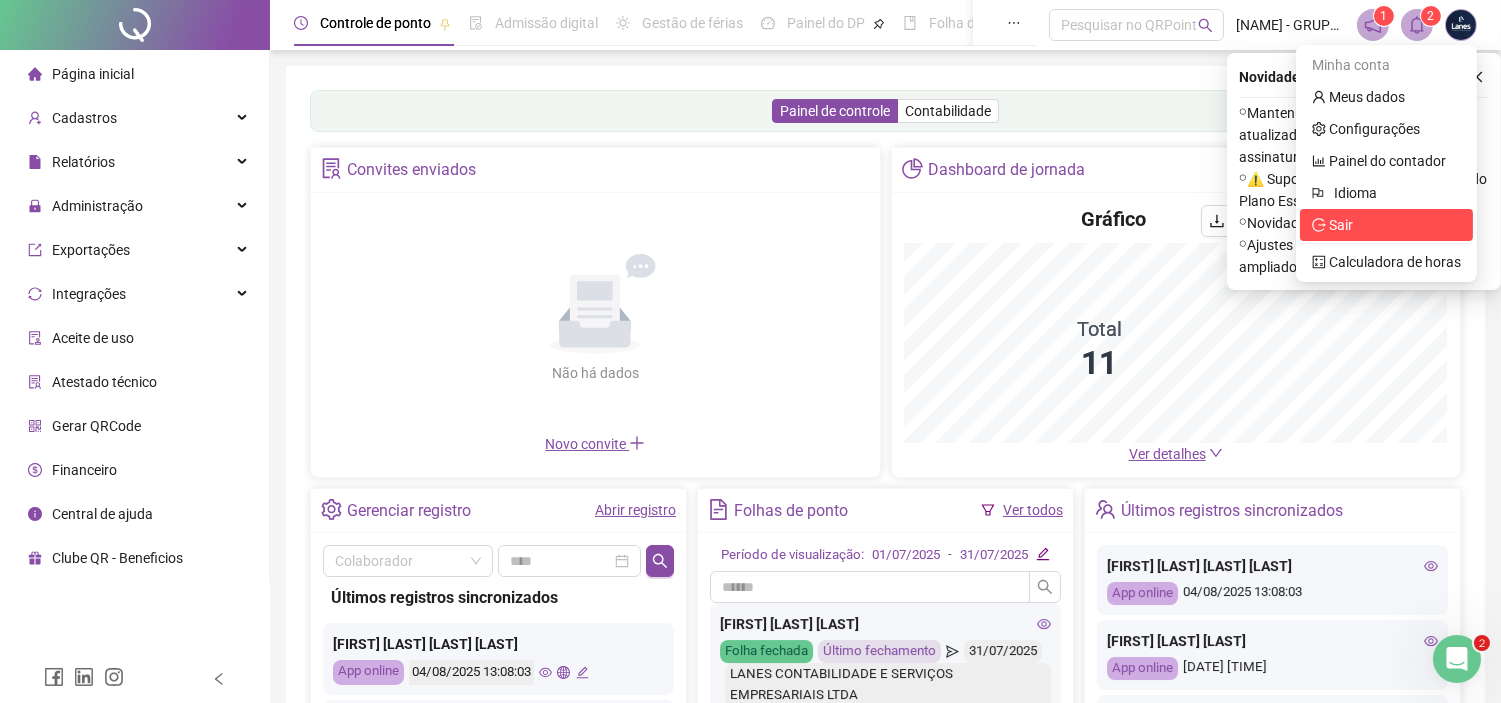 click on "Sair" at bounding box center [1341, 225] 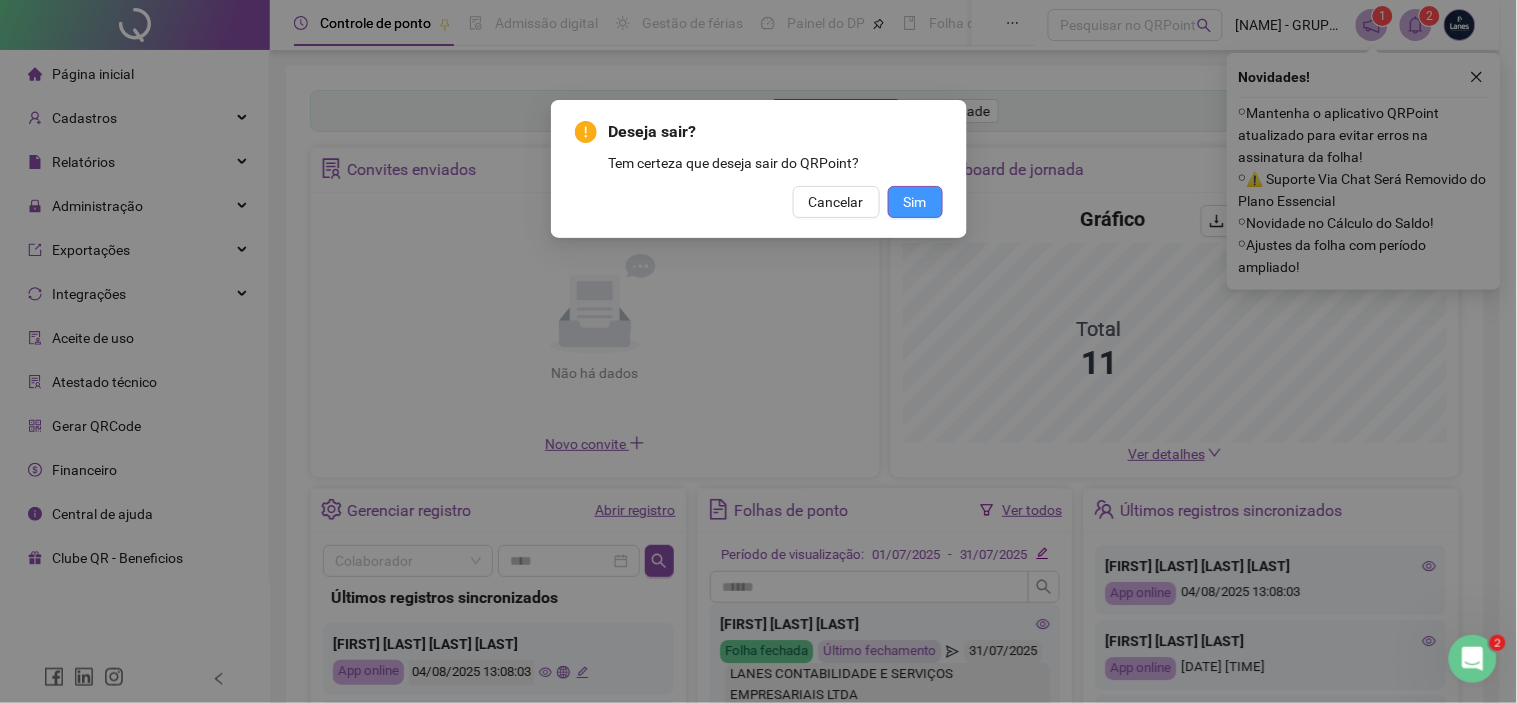 click on "Sim" at bounding box center (915, 202) 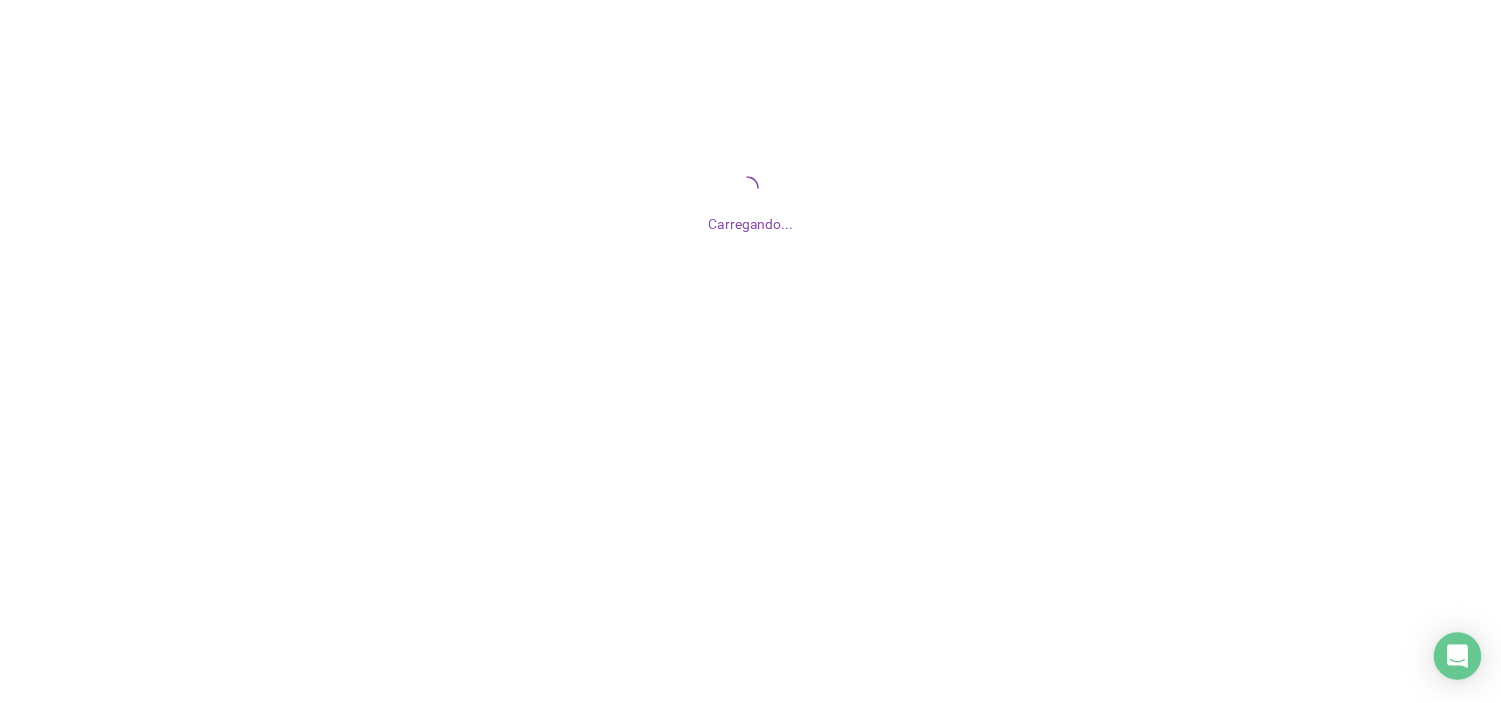 scroll, scrollTop: 0, scrollLeft: 0, axis: both 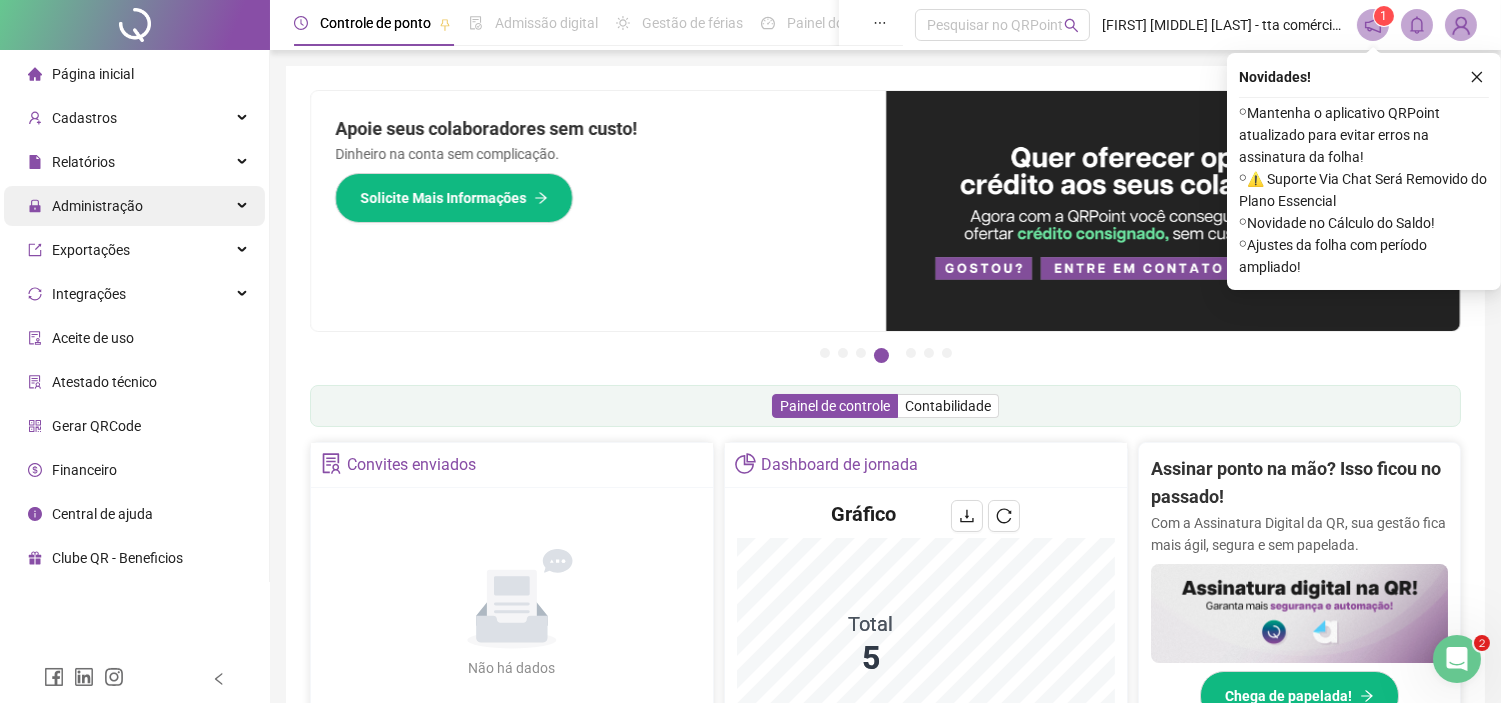 click on "Administração" at bounding box center (85, 206) 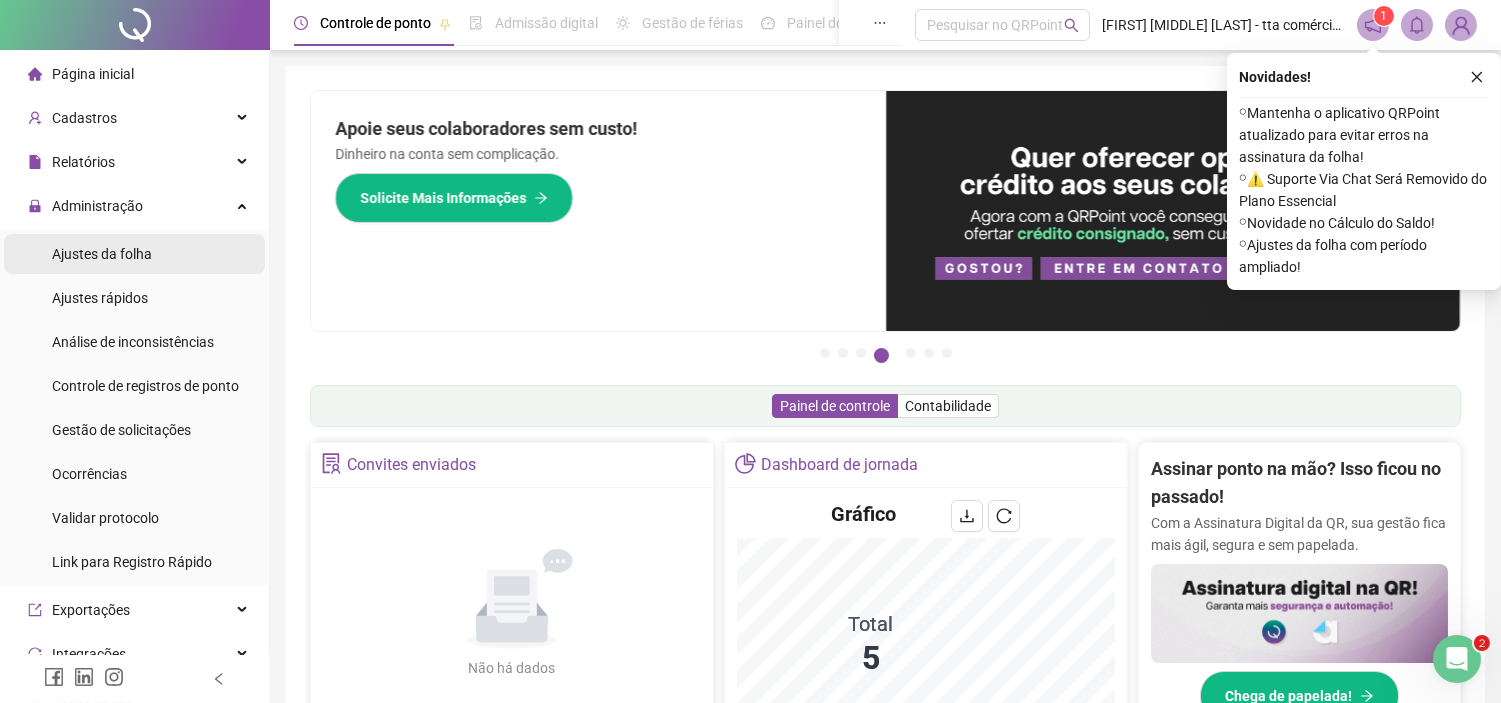 click on "Ajustes da folha" at bounding box center [102, 254] 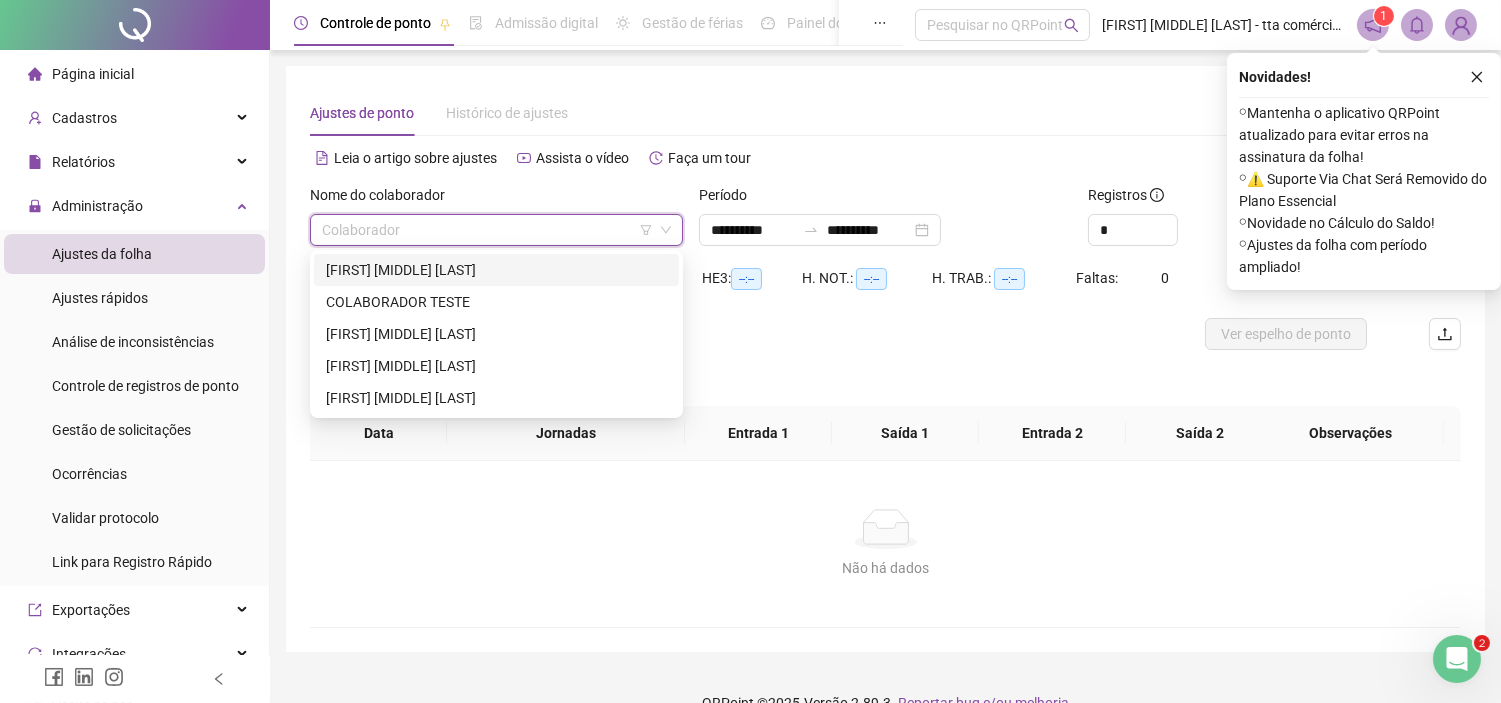click at bounding box center [487, 230] 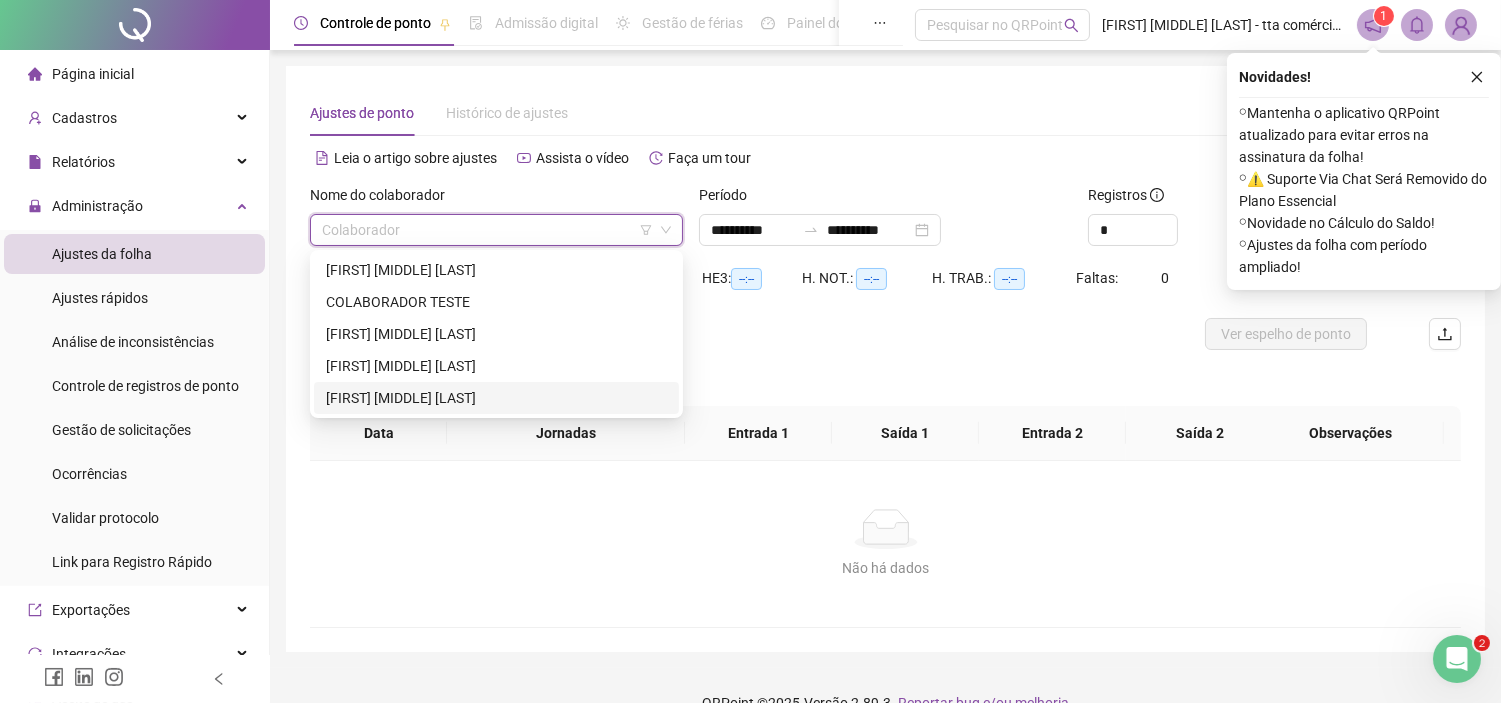 click on "RODRIGO NERY DOS SANTOS" at bounding box center (496, 398) 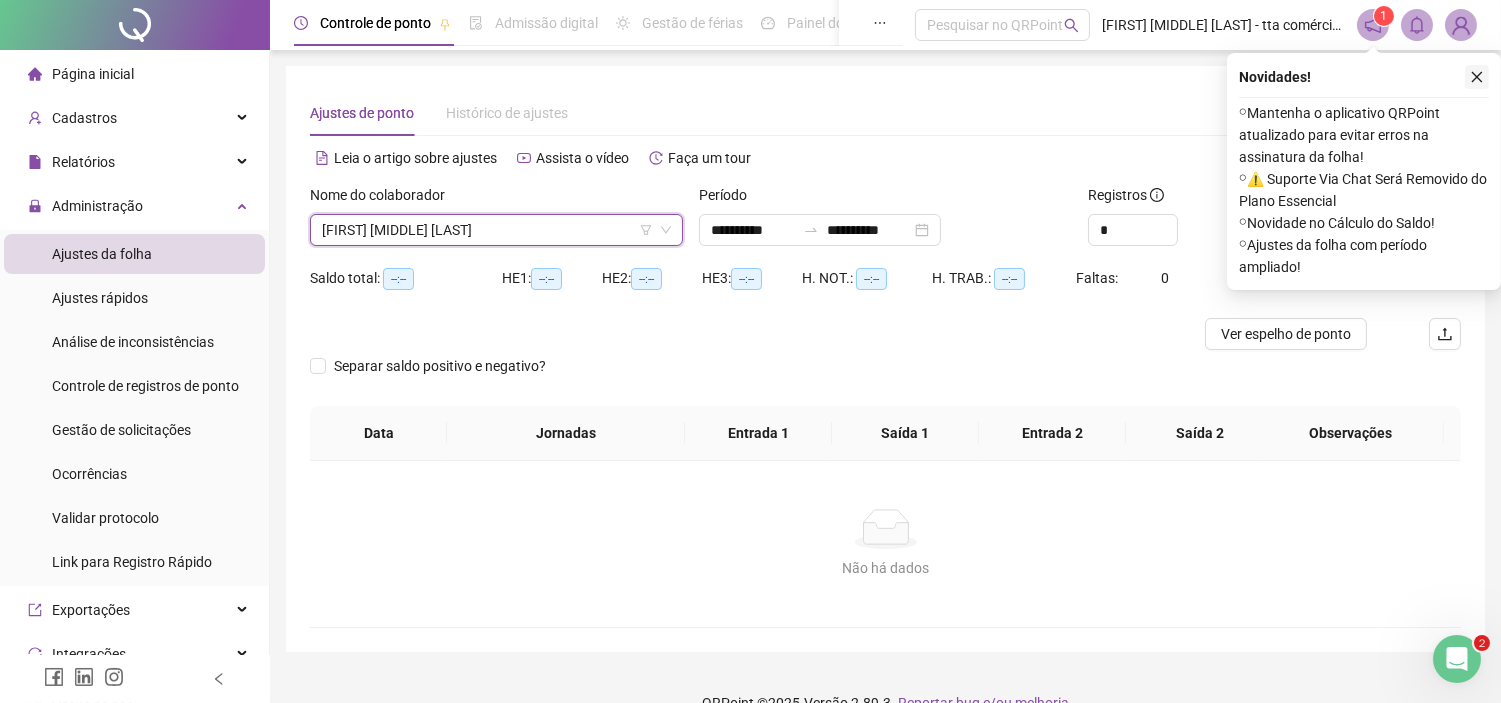 click 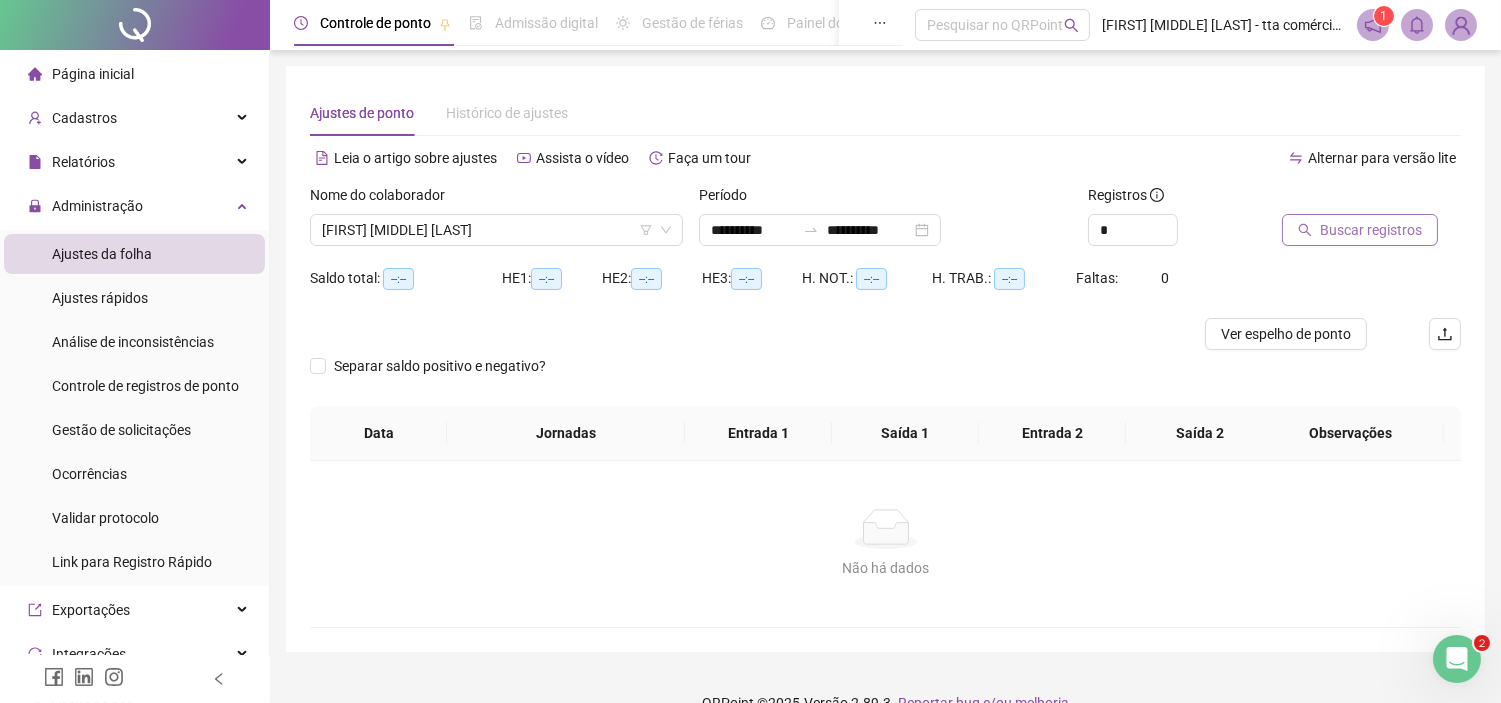 click on "Buscar registros" at bounding box center [1371, 230] 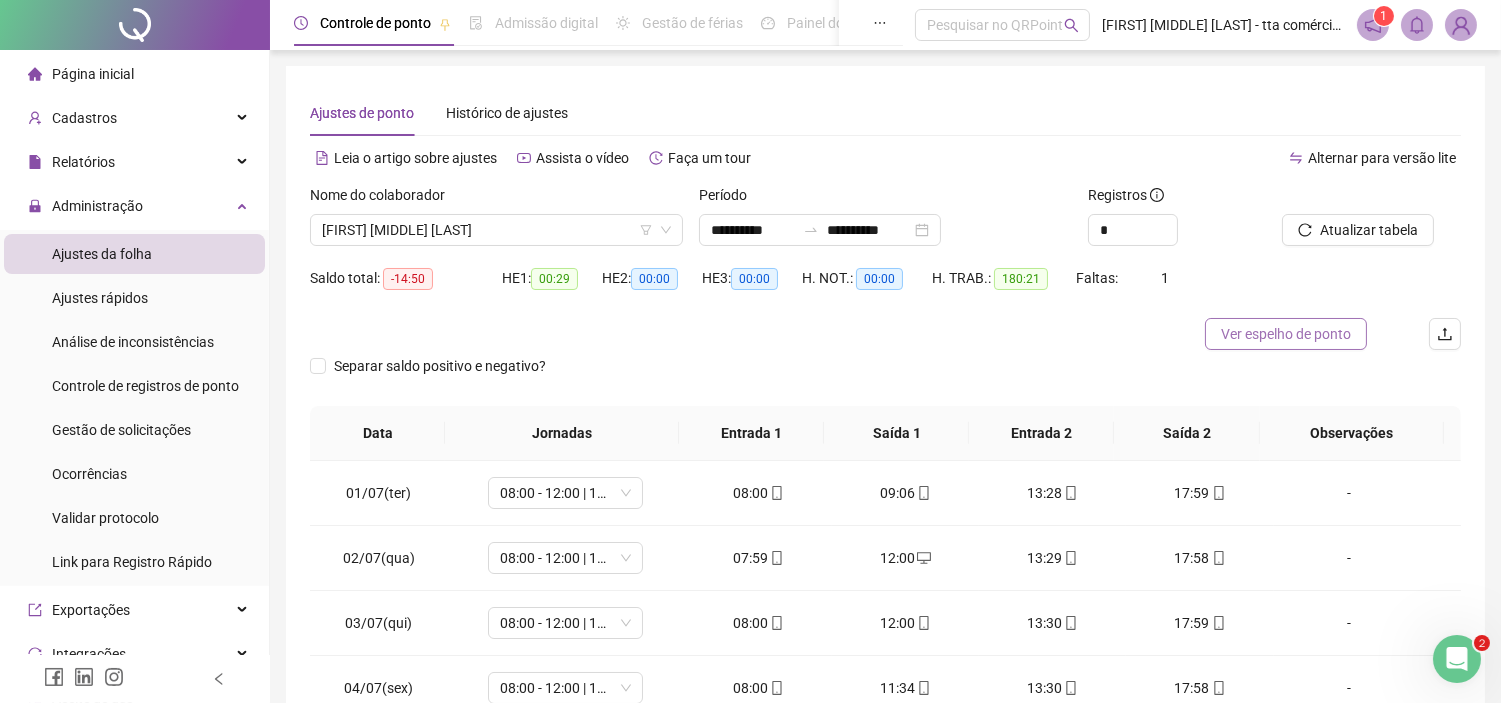click on "Ver espelho de ponto" at bounding box center (1286, 334) 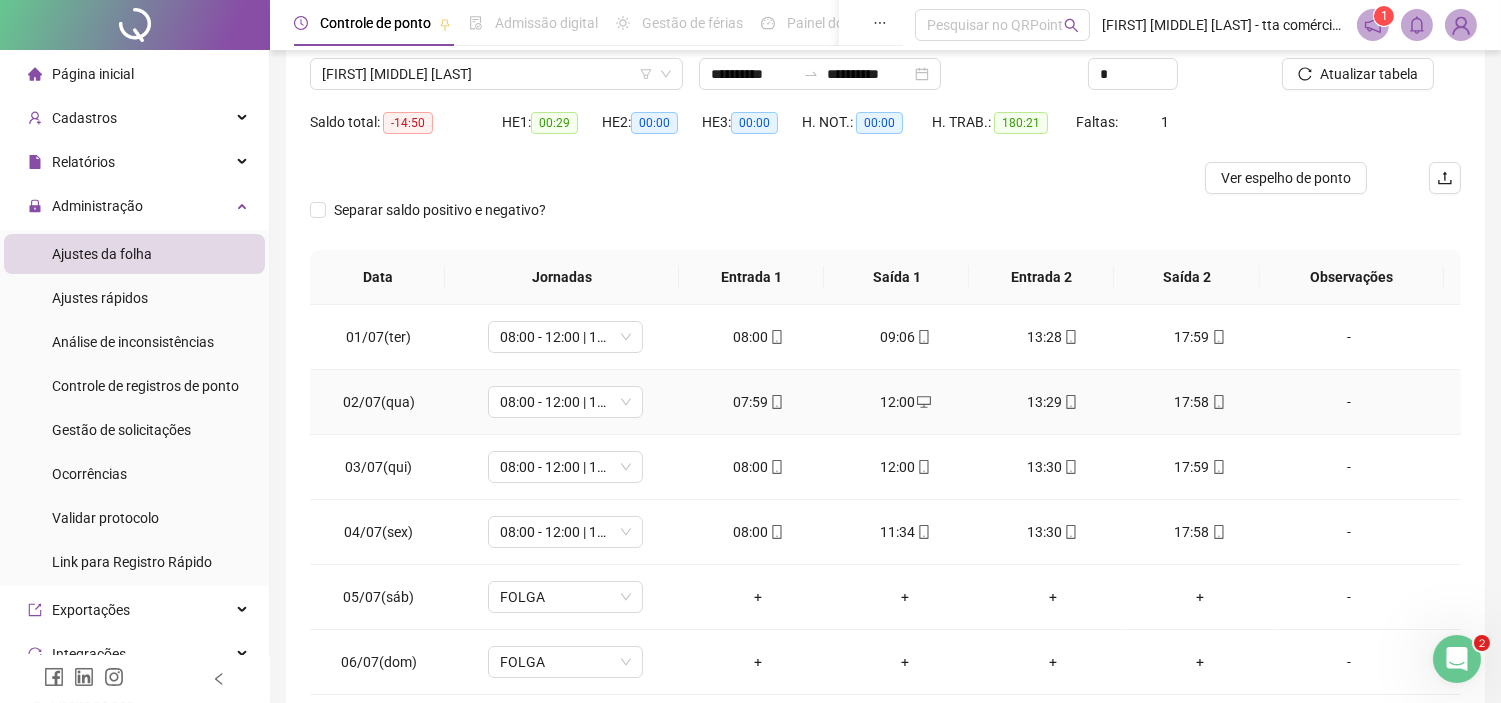 scroll, scrollTop: 222, scrollLeft: 0, axis: vertical 